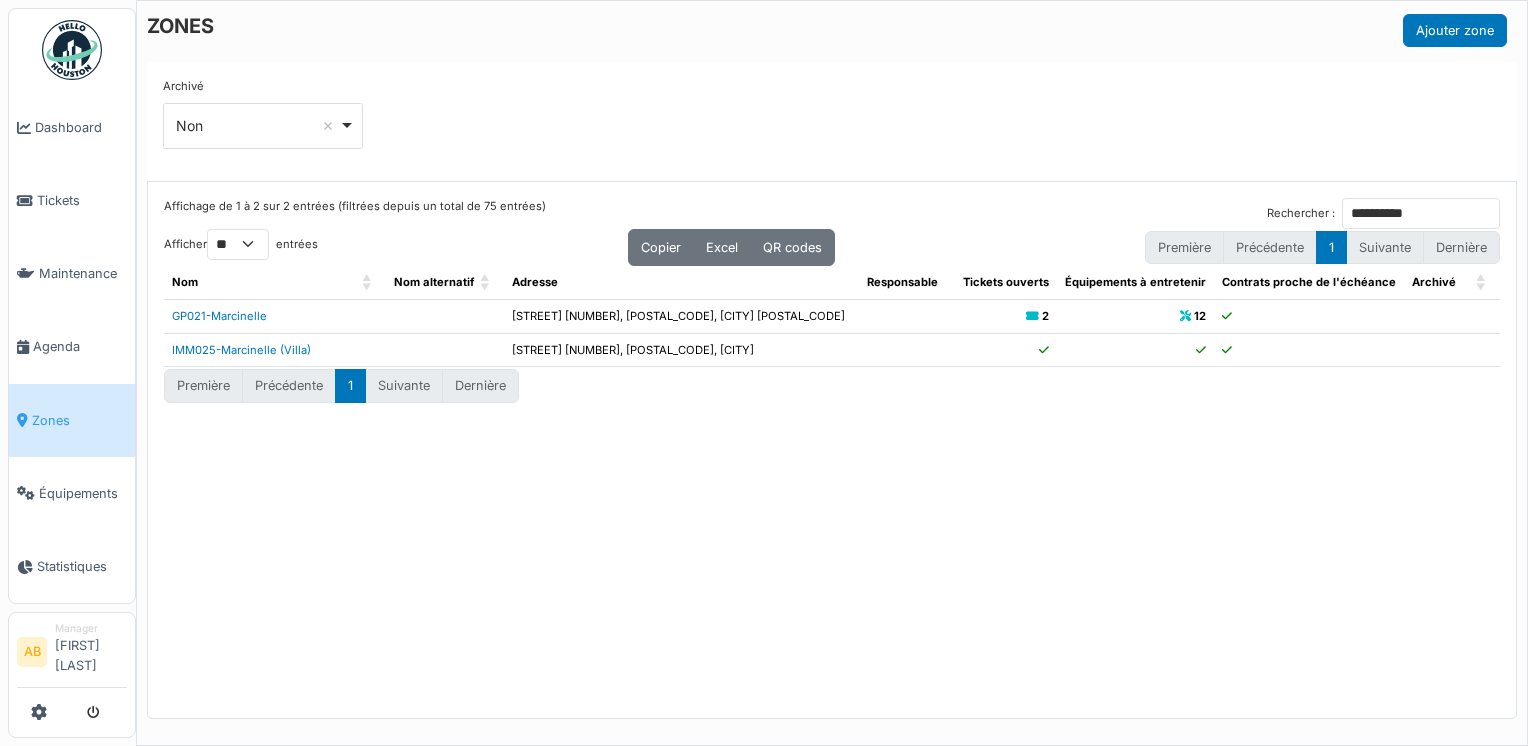 select on "**" 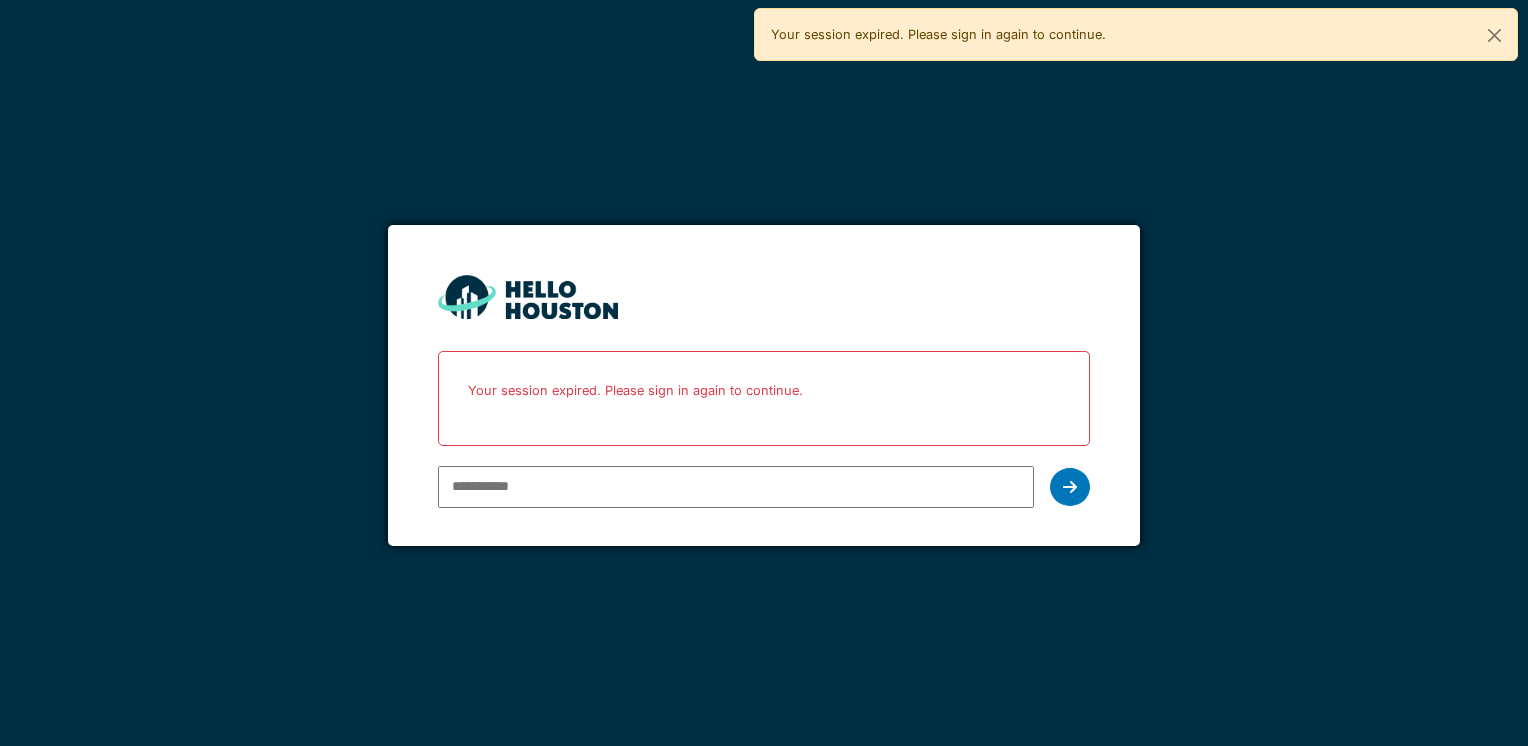 scroll, scrollTop: 0, scrollLeft: 0, axis: both 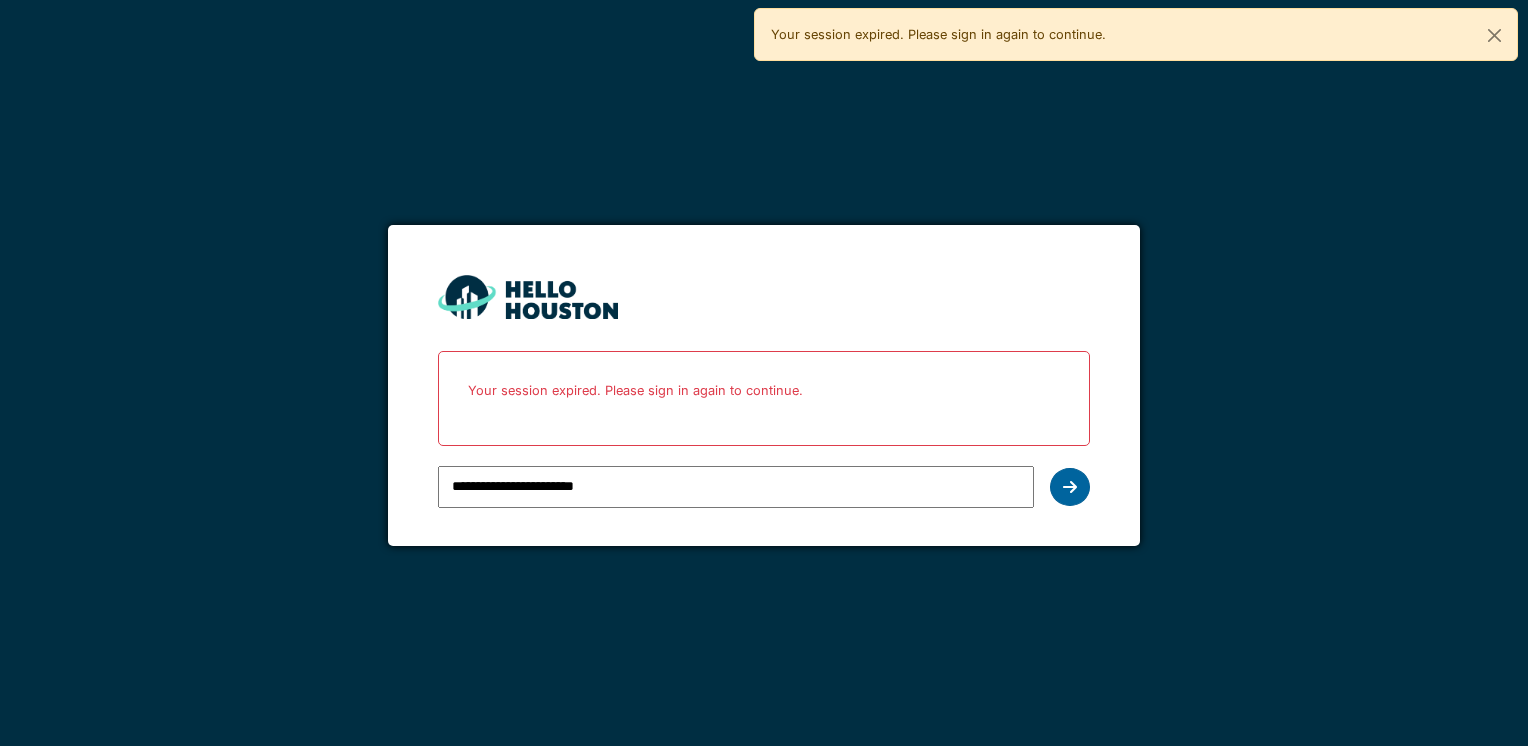 click at bounding box center [1070, 487] 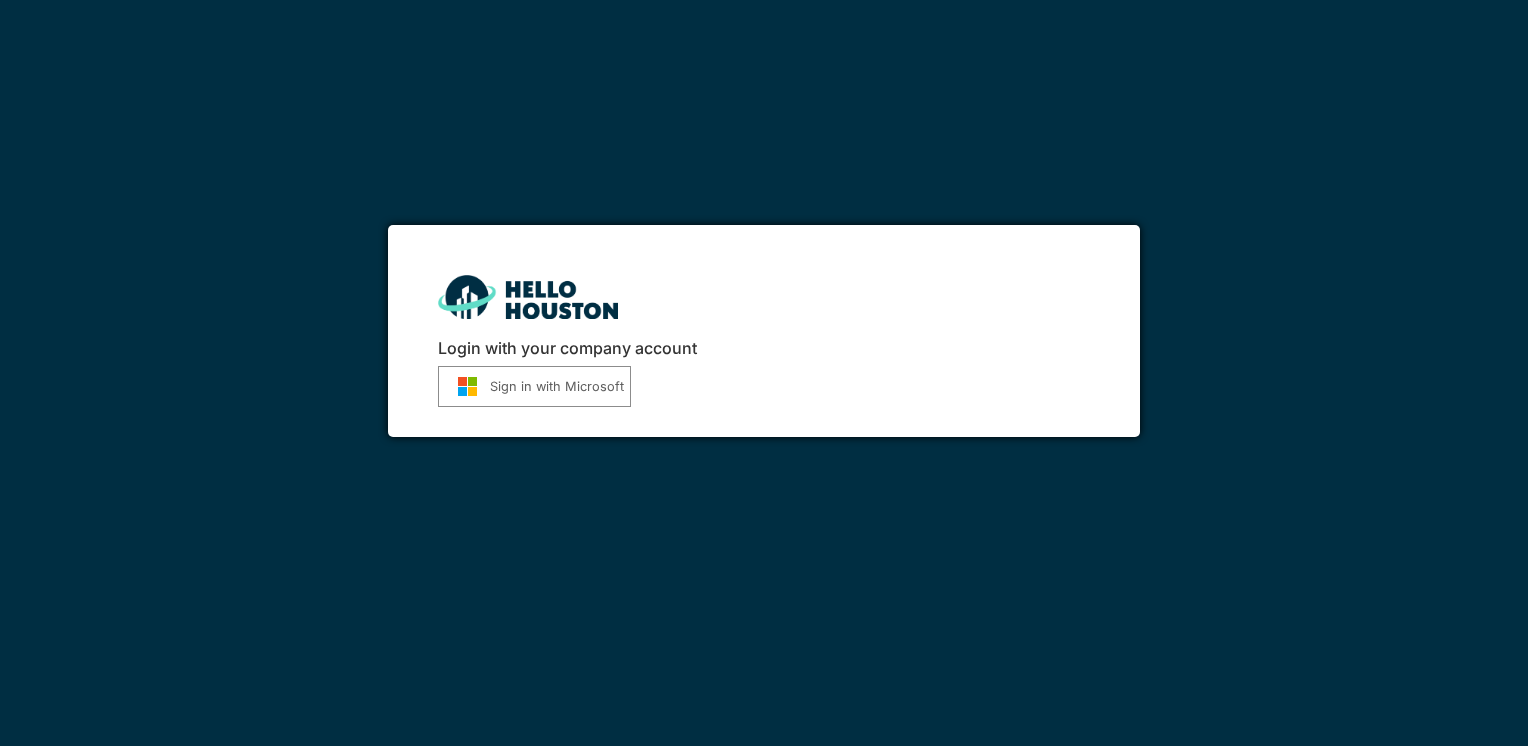 scroll, scrollTop: 0, scrollLeft: 0, axis: both 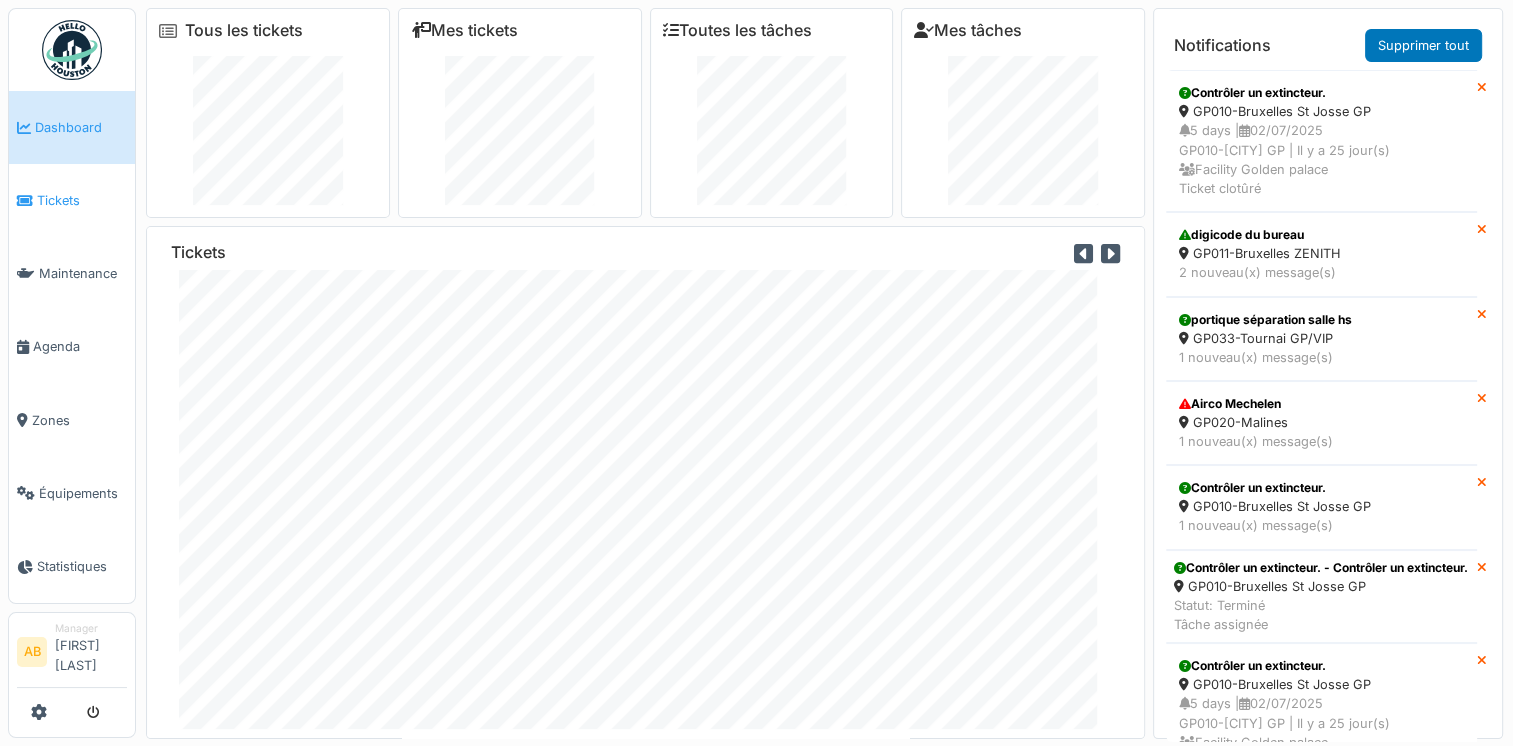 click on "Tickets" at bounding box center [72, 200] 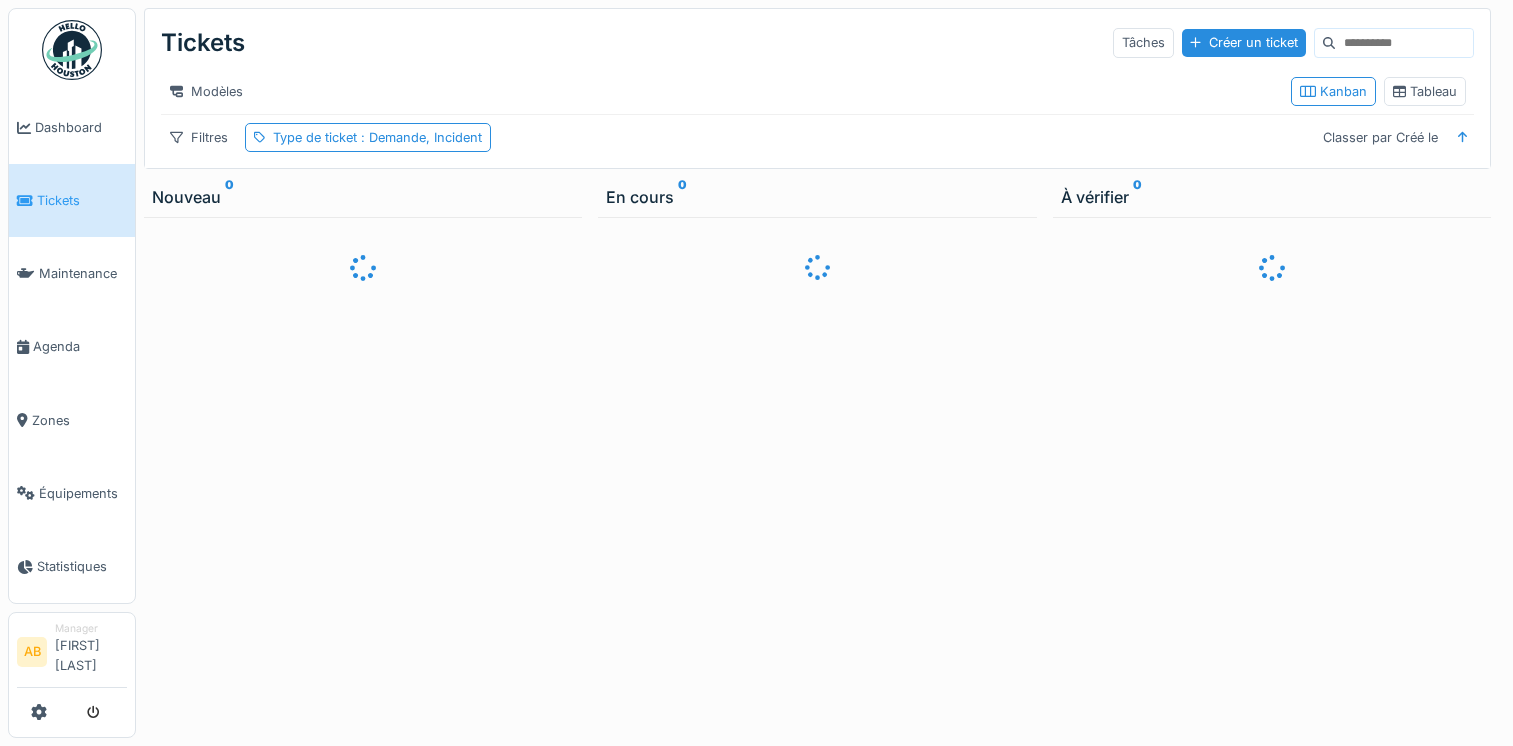 scroll, scrollTop: 0, scrollLeft: 0, axis: both 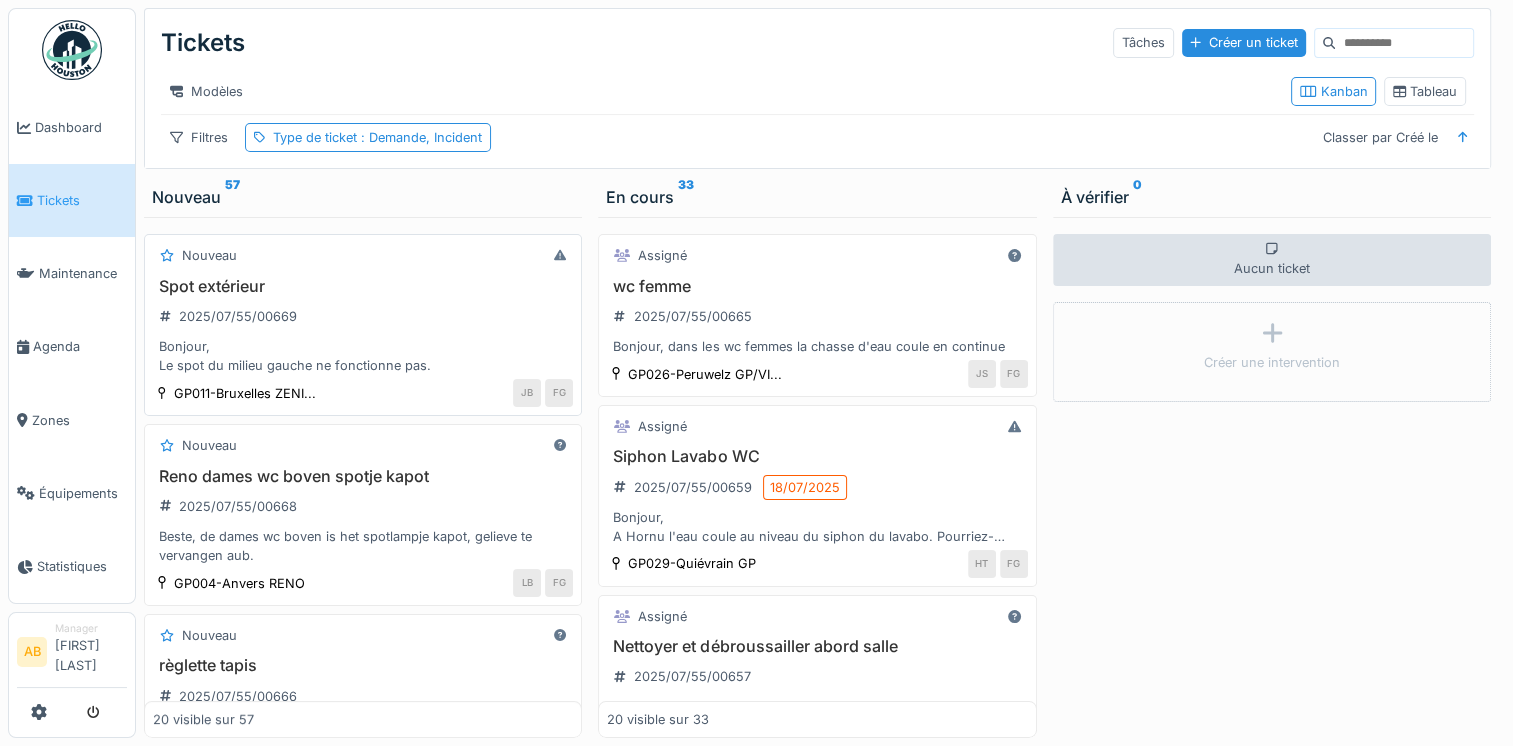 click on "Bonjour,
Le spot du milieu gauche ne fonctionne pas." at bounding box center (363, 356) 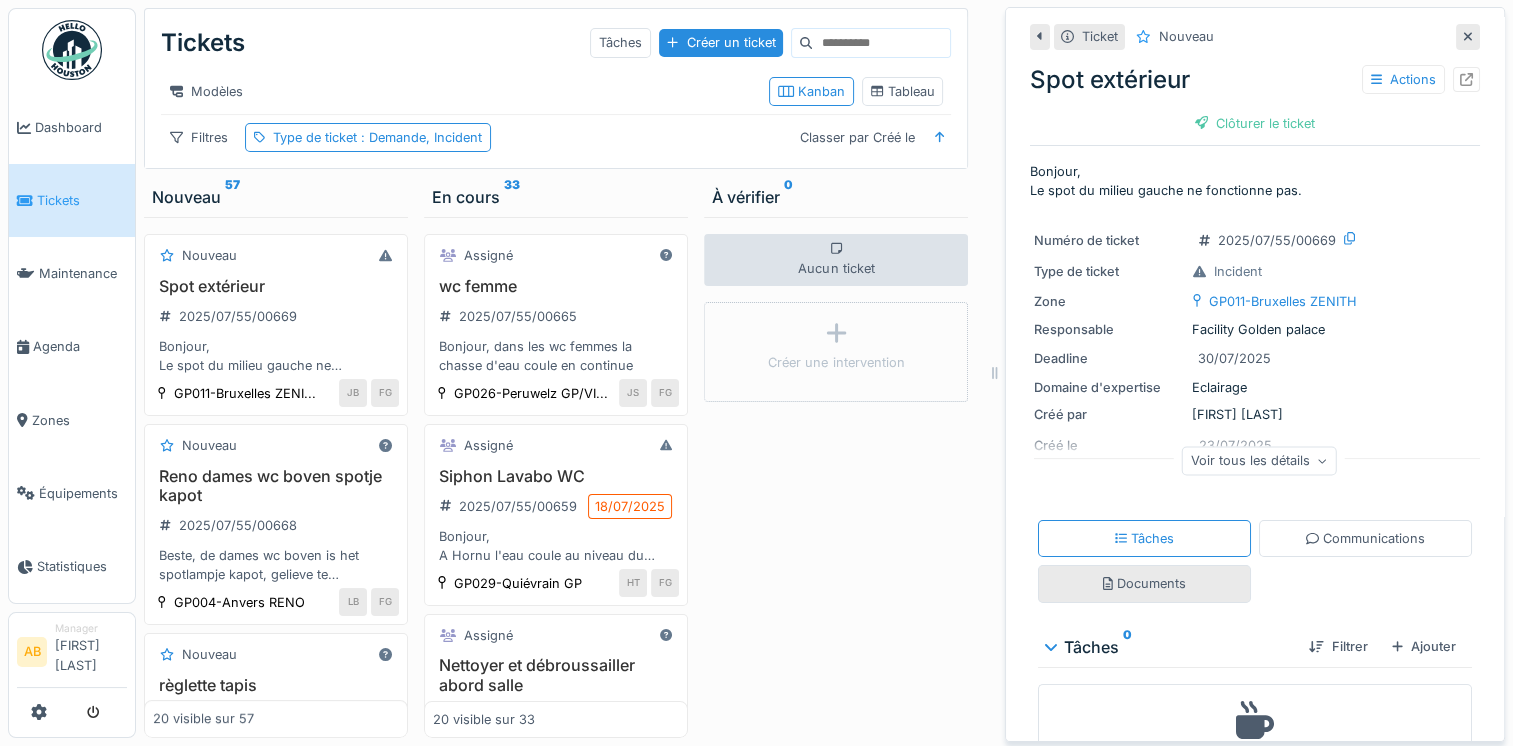 click on "Documents" at bounding box center [1144, 583] 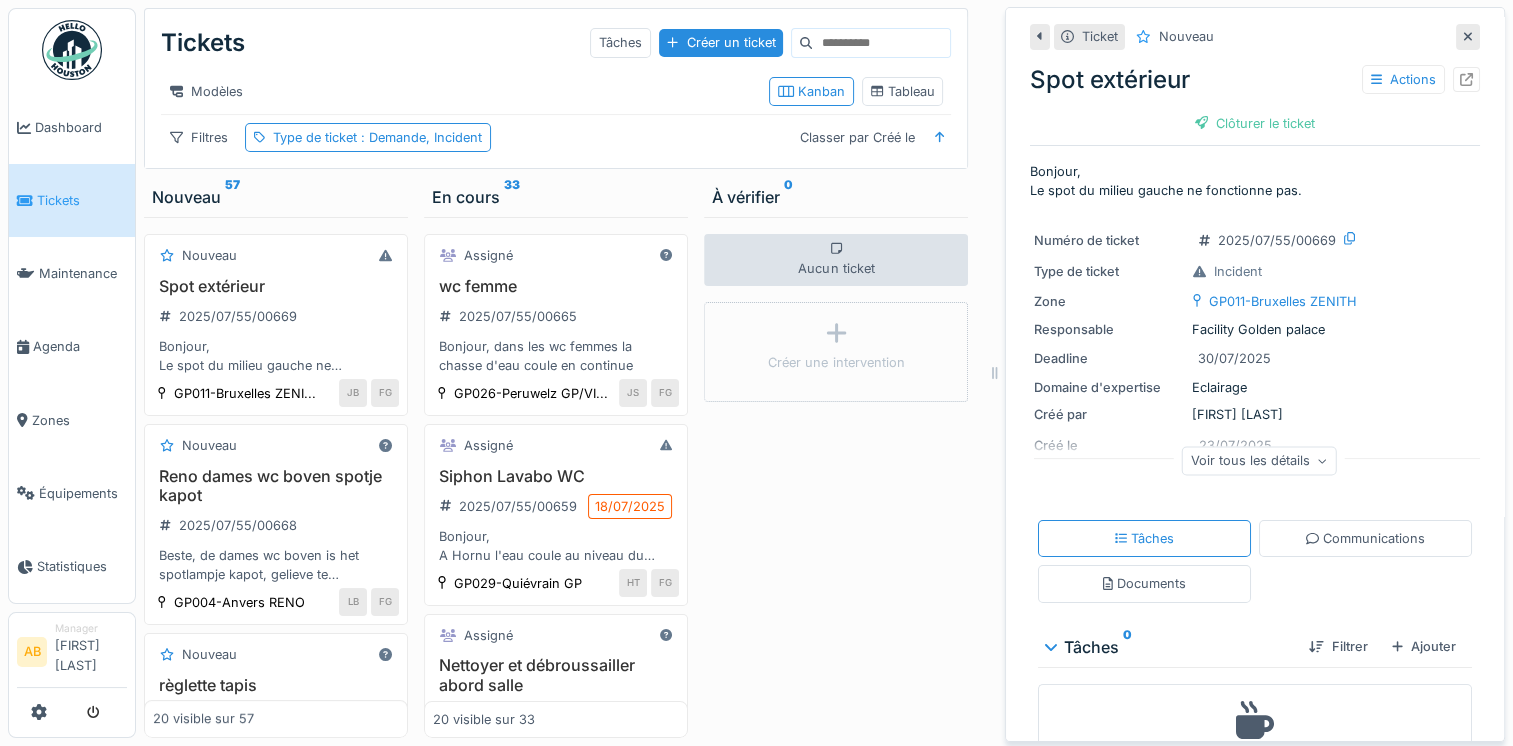 scroll, scrollTop: 15, scrollLeft: 0, axis: vertical 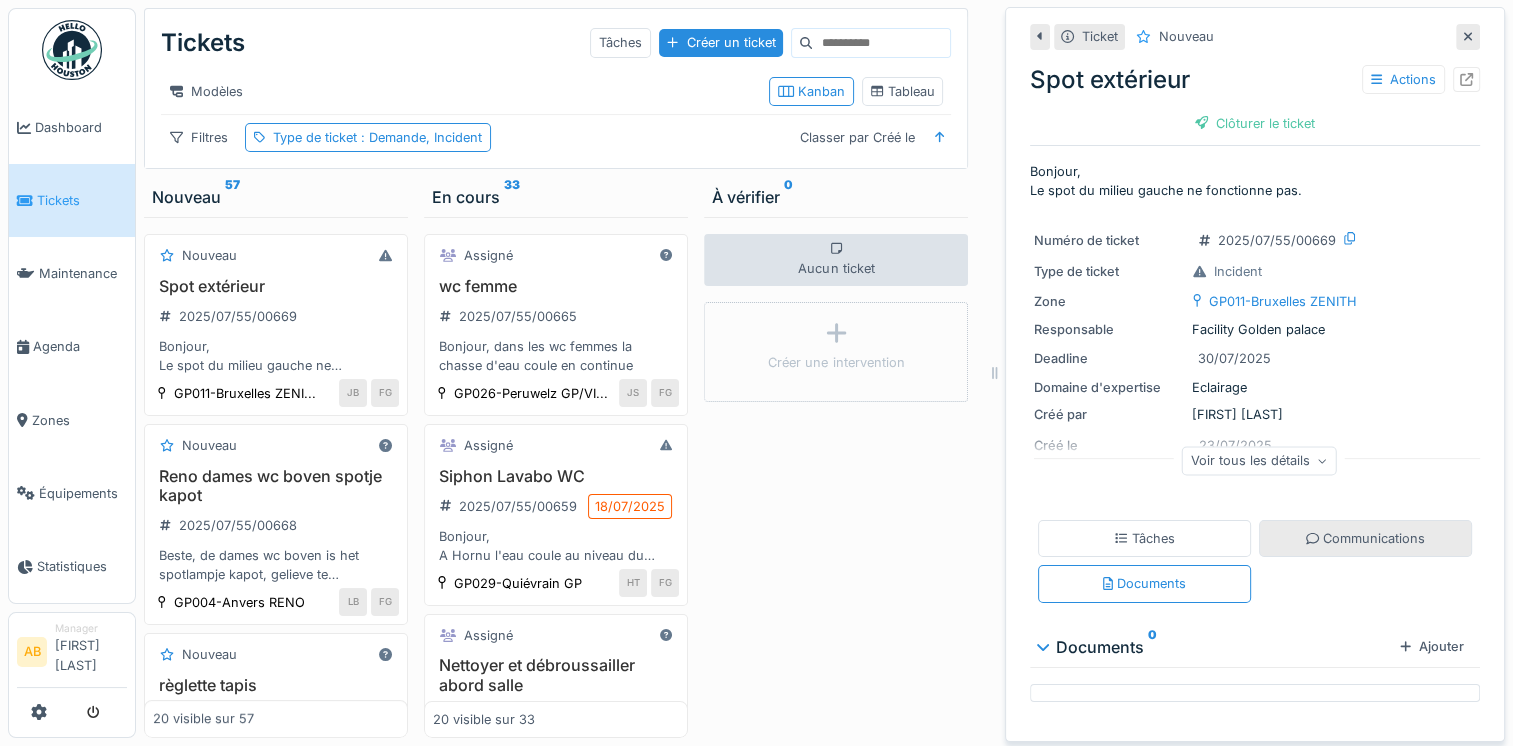 click on "Communications" at bounding box center [1365, 538] 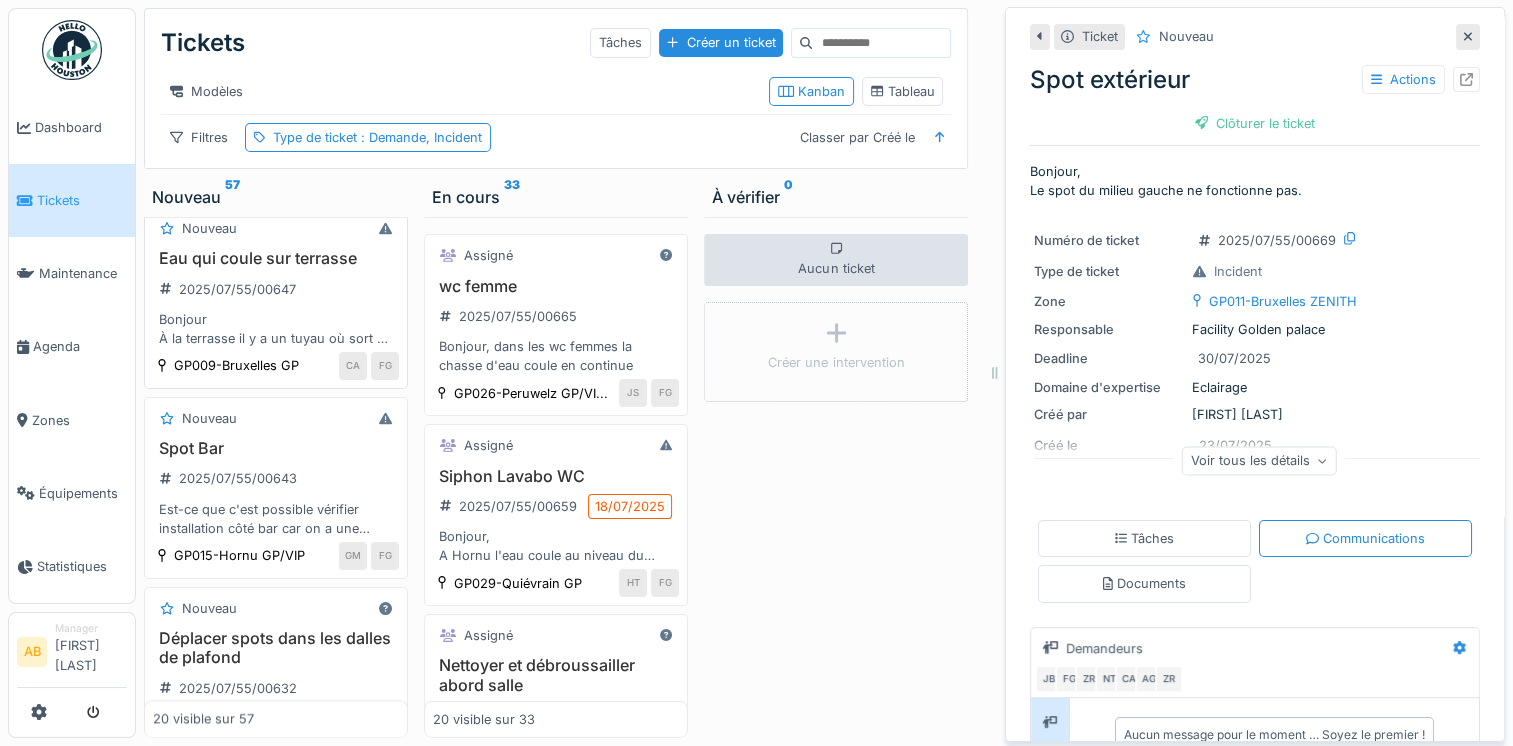 scroll, scrollTop: 2000, scrollLeft: 0, axis: vertical 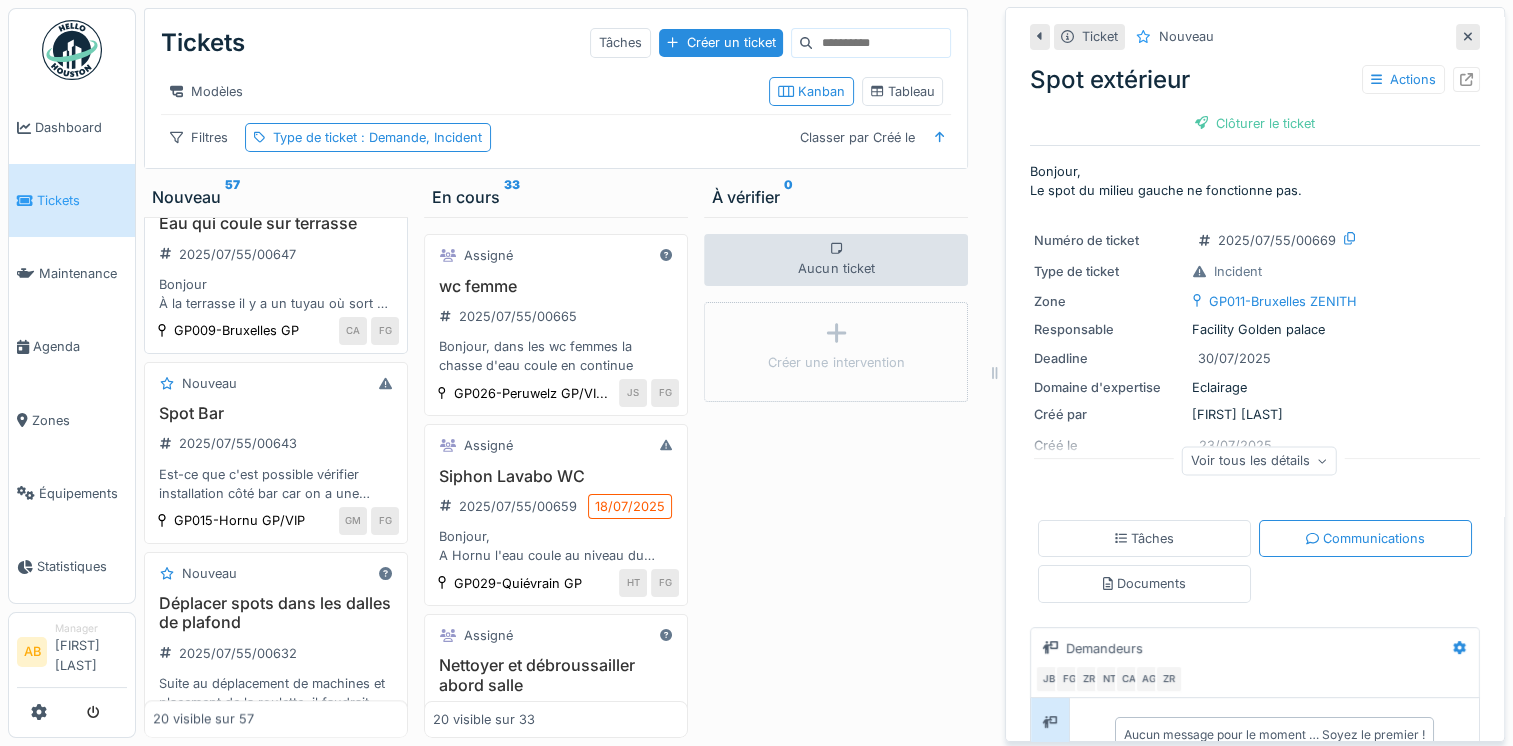 click on "Eau qui coule sur terrasse  2025/07/55/00647 Bonjour
À la terrasse il y a un tuyau où sort de l’eau. Celle-ci s’accumule sur la terrasse" at bounding box center [276, 263] 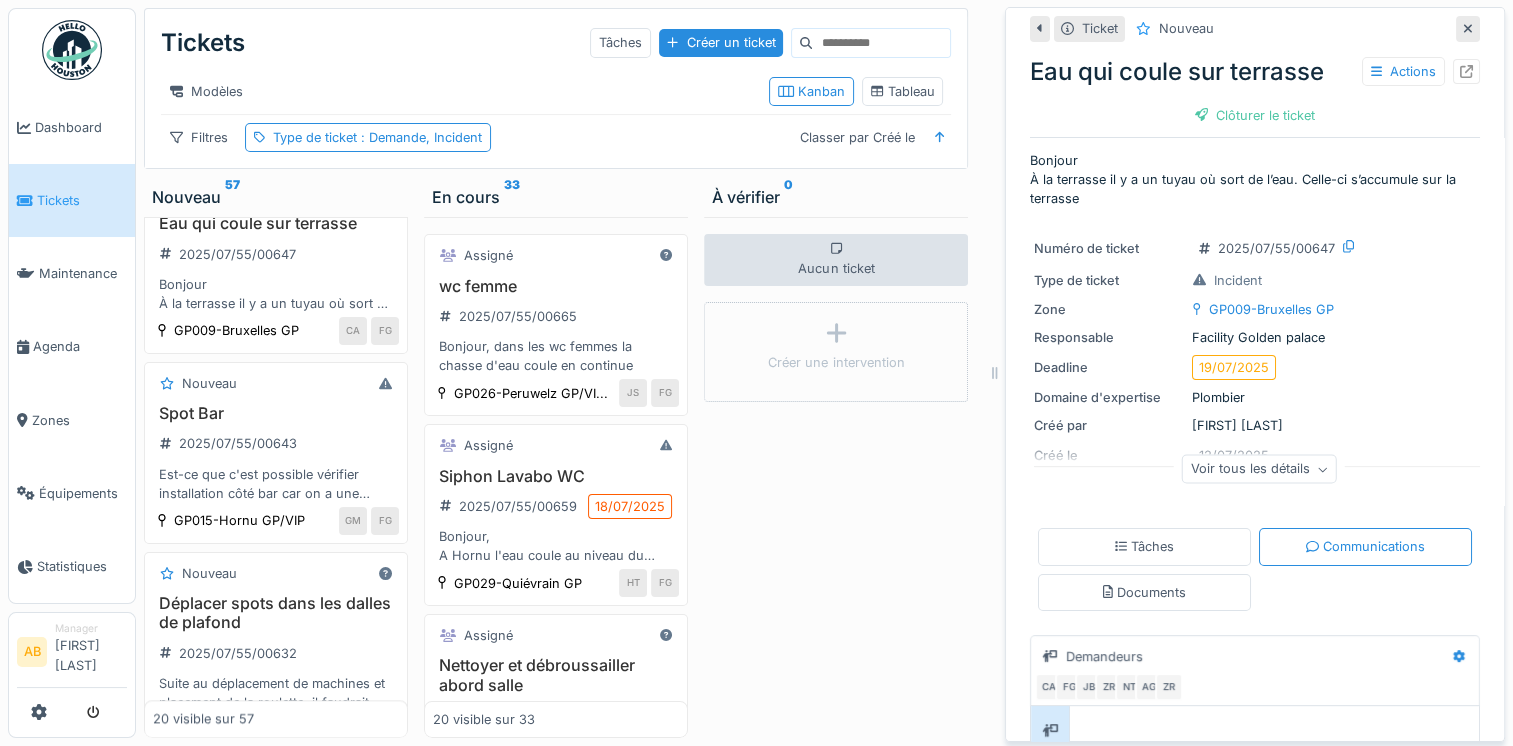 scroll, scrollTop: 0, scrollLeft: 0, axis: both 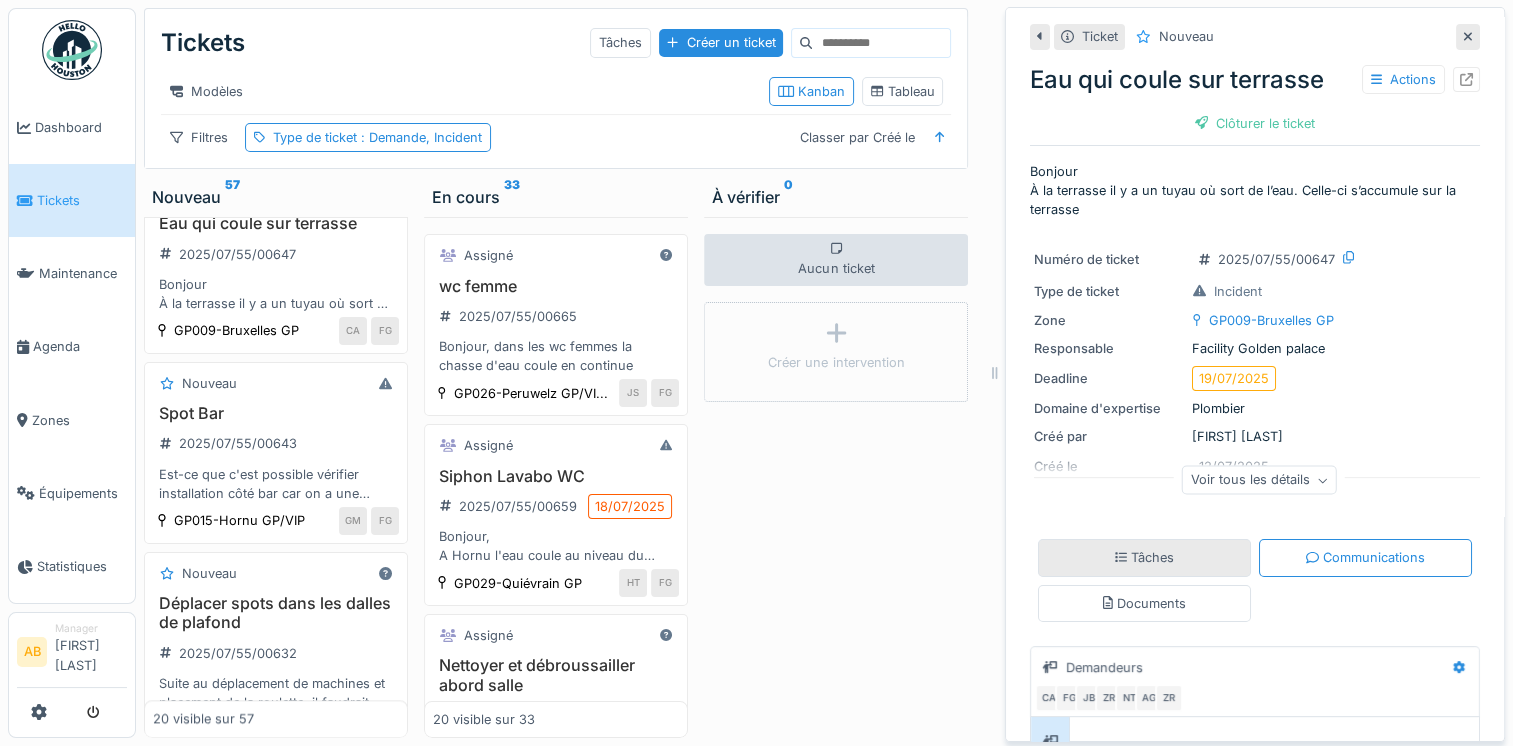 click on "Tâches" at bounding box center (1144, 557) 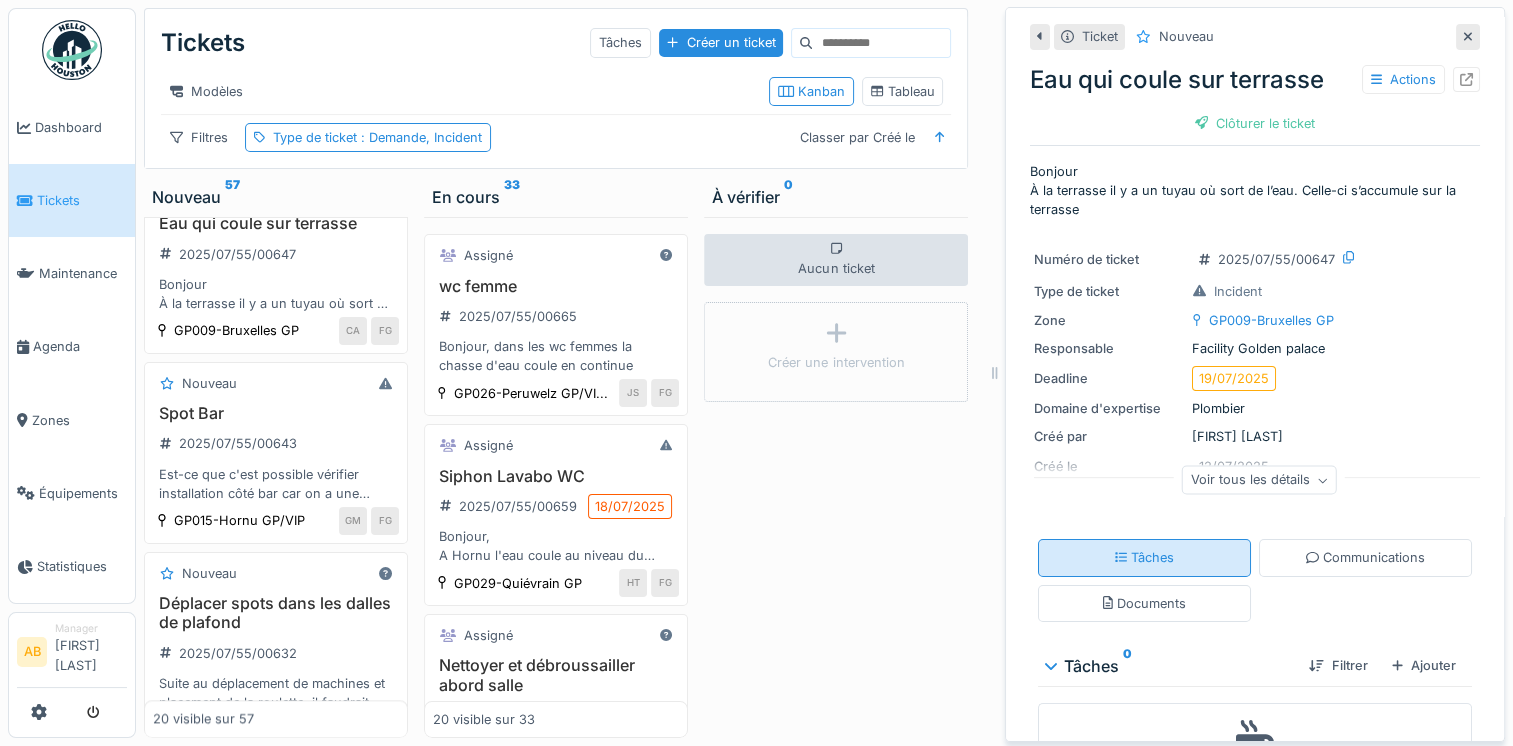 scroll, scrollTop: 96, scrollLeft: 0, axis: vertical 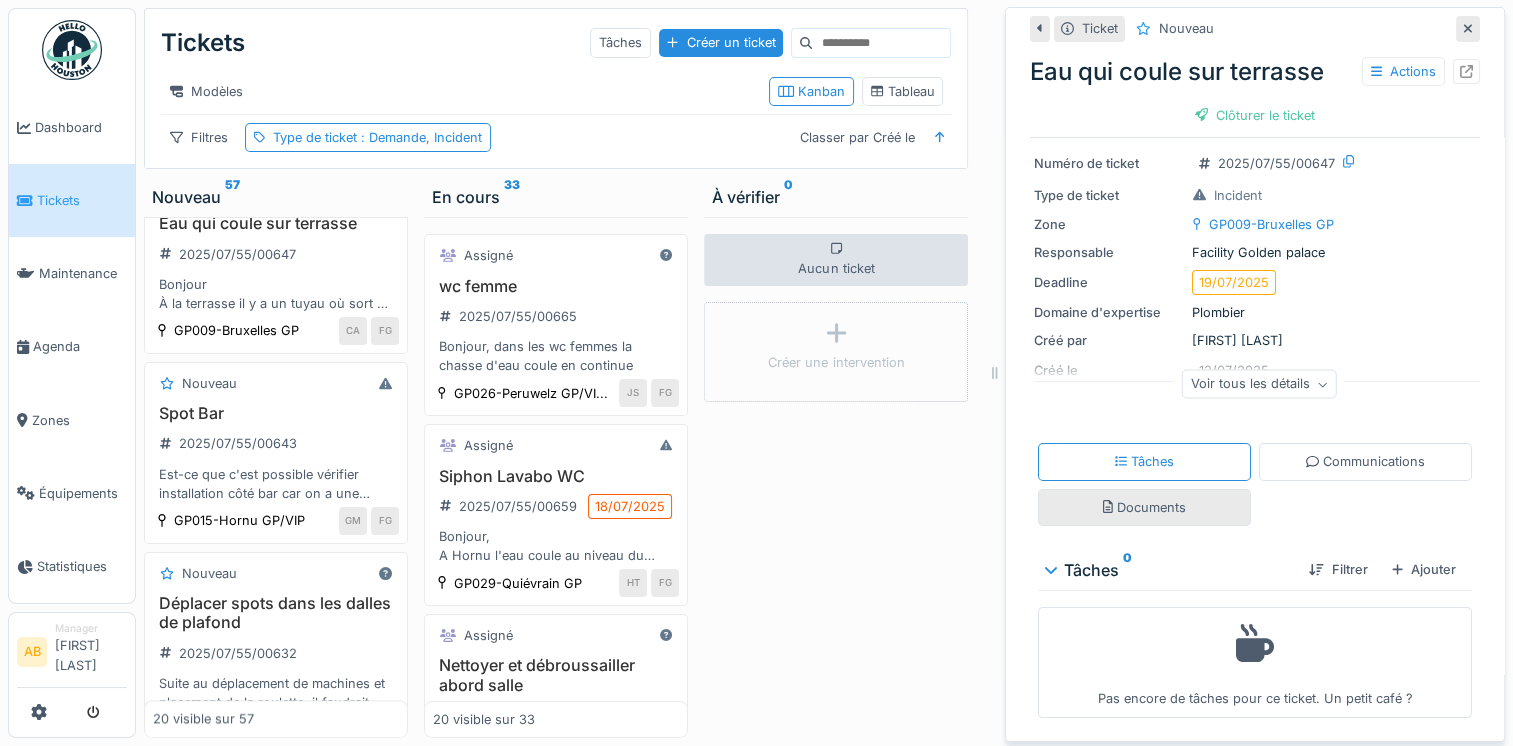 click on "Documents" at bounding box center (1144, 507) 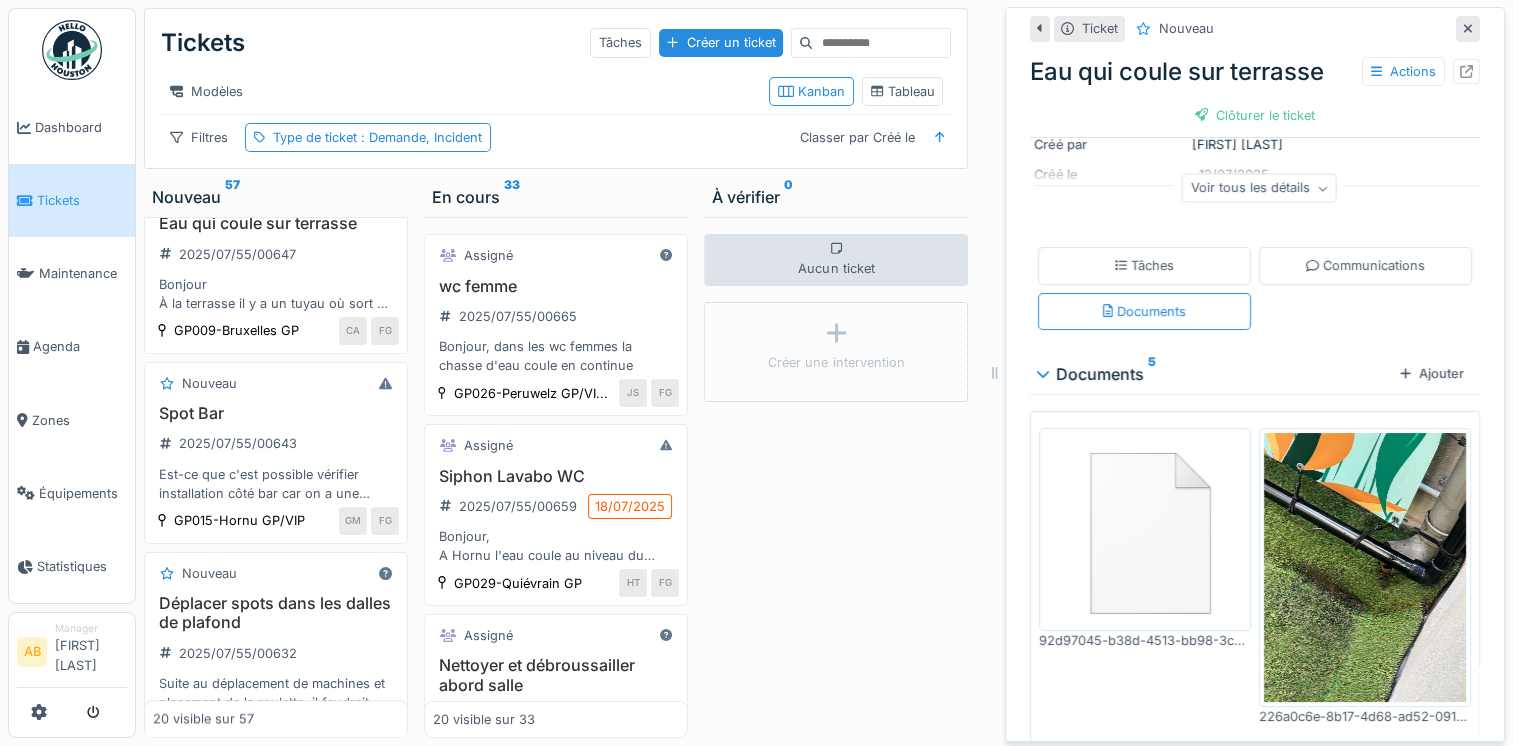 scroll, scrollTop: 296, scrollLeft: 0, axis: vertical 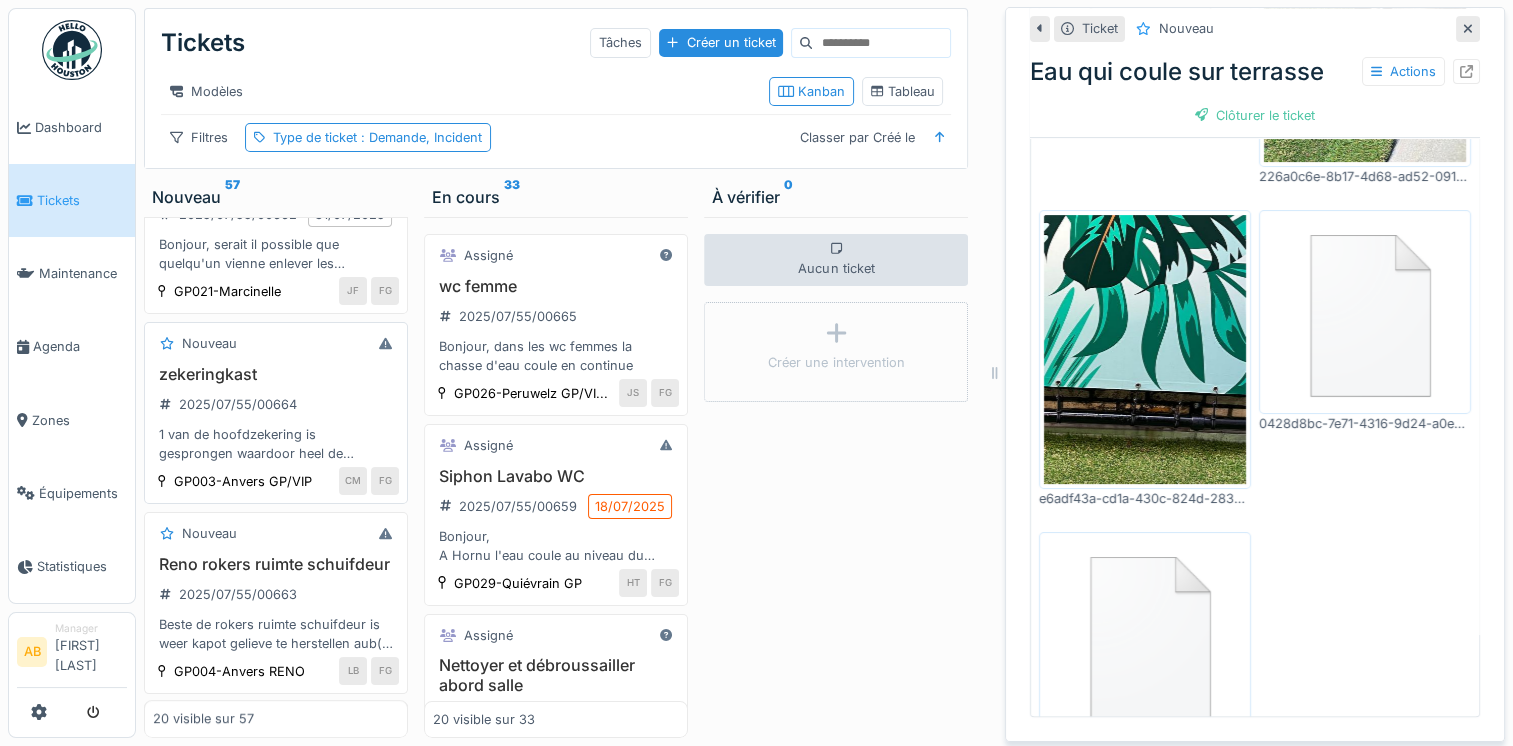 click on "1 van de hoofdzekering is gesprongen waardoor heel de achterkant van grote zaal elektriciteit is uitgevallen
na zekering terug aan te zetten werkt alles terug.
Misschien toch even nakijken zodat het niet meer gebeurt" at bounding box center [276, 444] 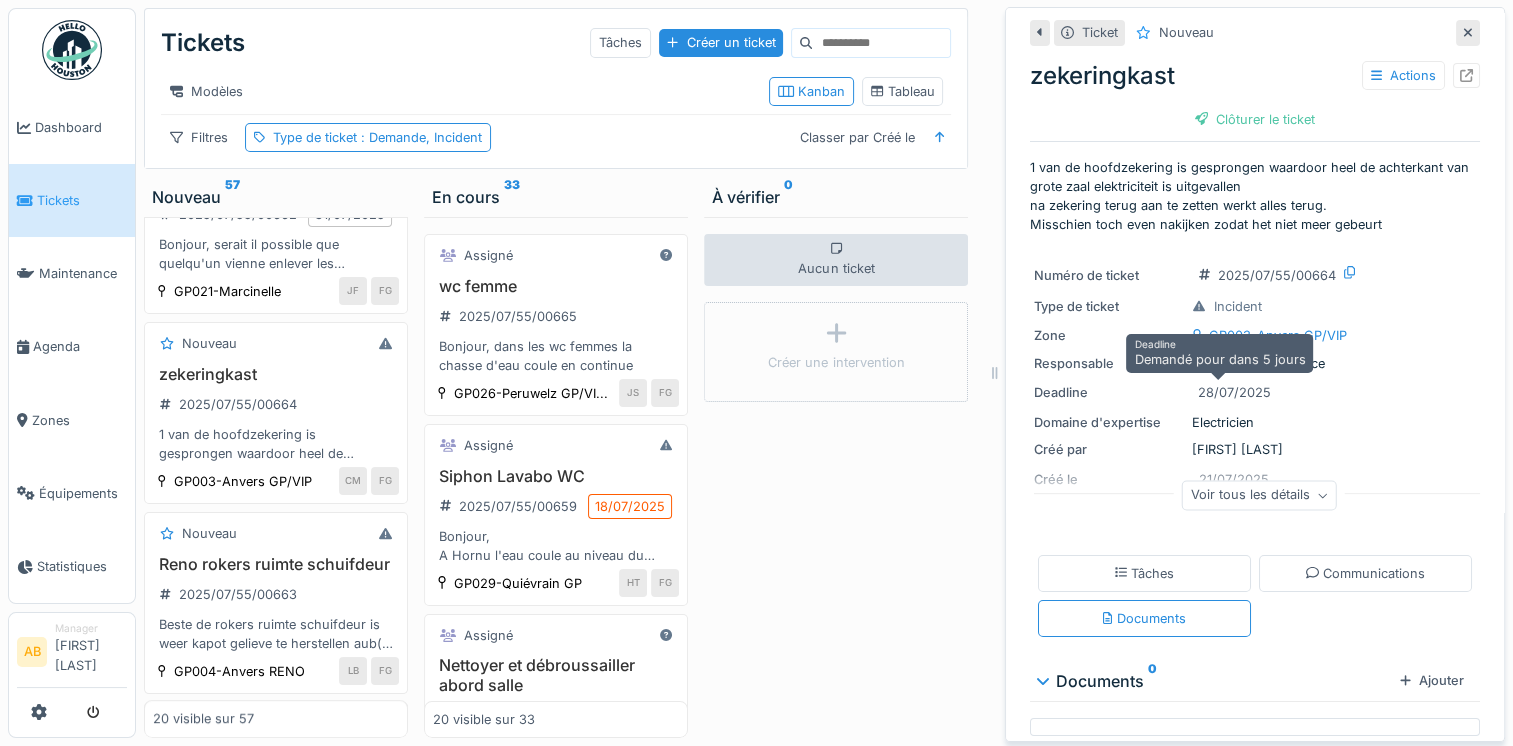 scroll, scrollTop: 0, scrollLeft: 0, axis: both 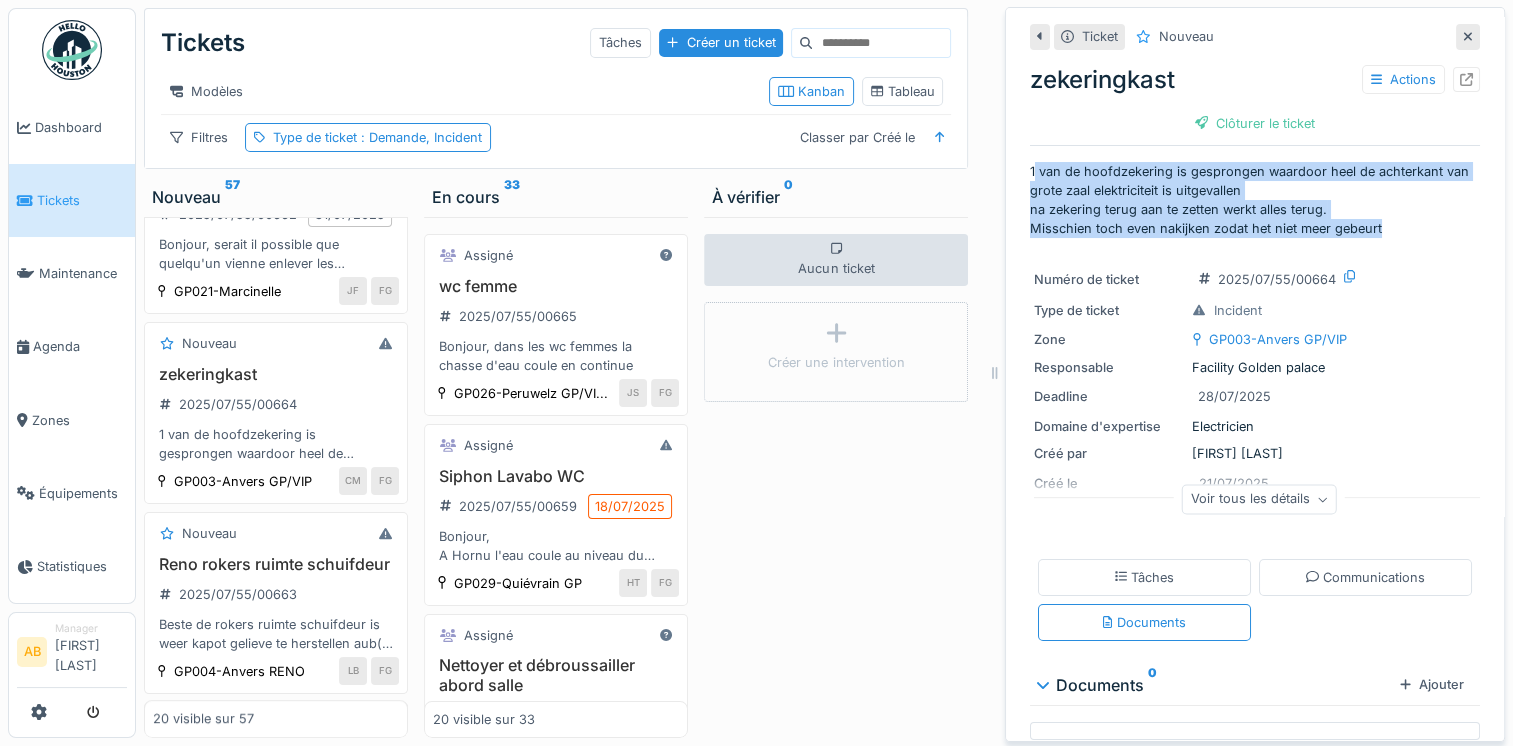 click on "1 van de hoofdzekering is gesprongen waardoor heel de achterkant van grote zaal elektriciteit is uitgevallen
na zekering terug aan te zetten werkt alles terug.
Misschien toch even nakijken zodat het niet meer gebeurt" at bounding box center [1255, 200] 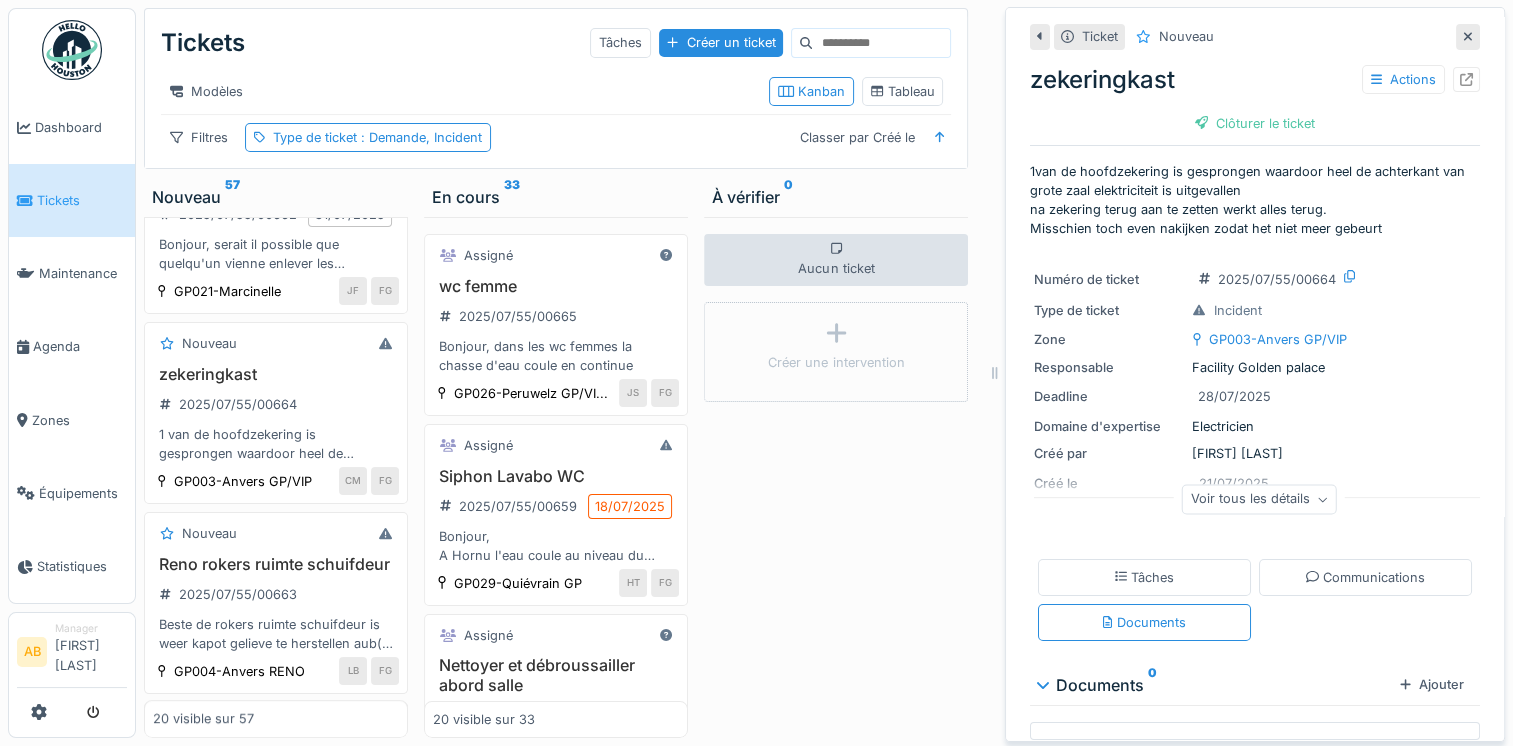 click on "1  van de hoofdzekering is gesprongen waardoor heel de achterkant van grote zaal elektriciteit is uitgevallen
na zekering terug aan te zetten werkt alles terug.
Misschien toch even nakijken zodat het niet meer gebeurt" at bounding box center [1255, 200] 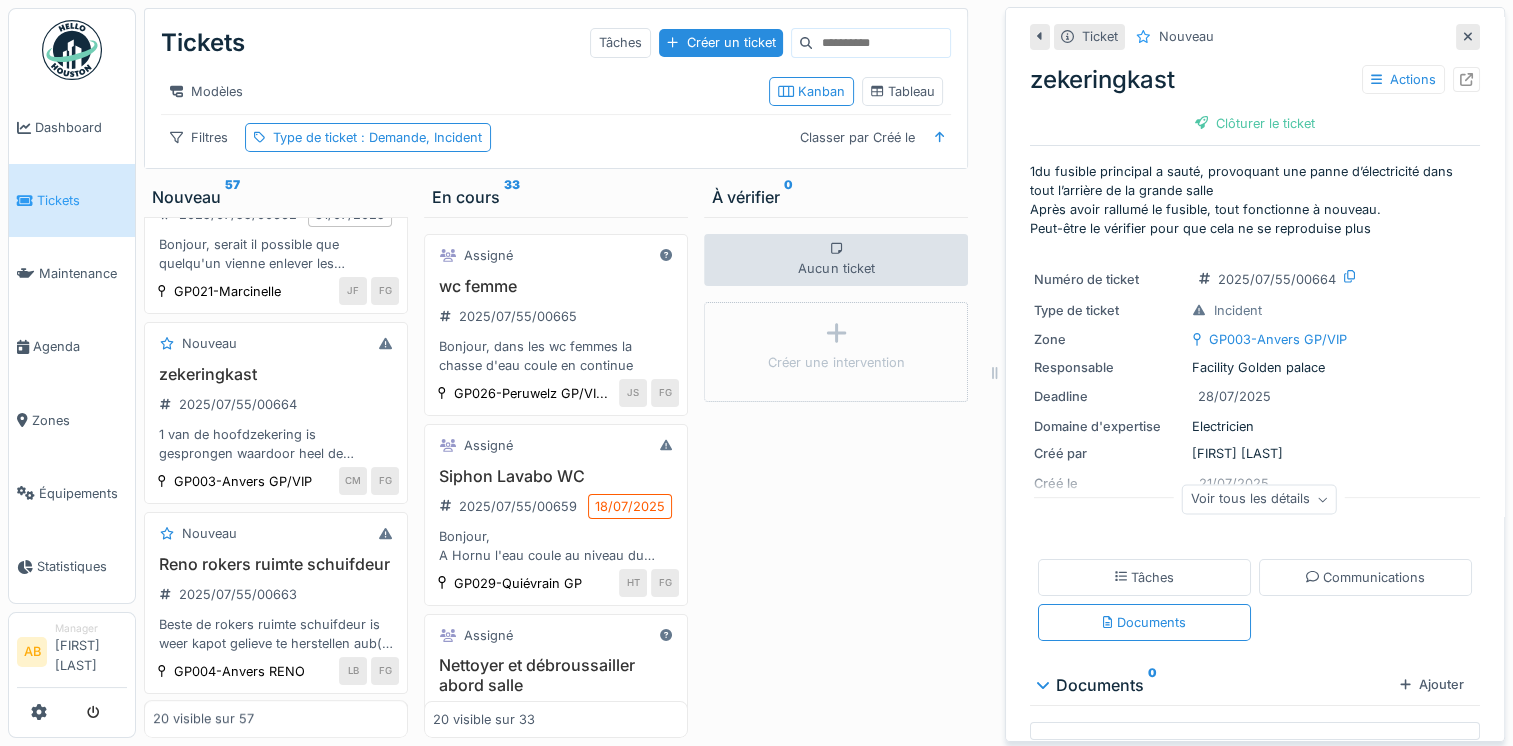 click on "Ticket Nouveau zekeringkast Actions Clôturer le ticket 1  du fusible principal a sauté, provoquant une panne d’électricité dans tout l’arrière de la grande salle
Après avoir rallumé le fusible, tout fonctionne à nouveau.
Peut-être le vérifier pour que cela ne se reproduise plus Numéro de ticket 2025/07/55/00664 Type de ticket Incident Zone GP003-Anvers GP/VIP Responsable Facility Golden palace Deadline 28/07/2025 Domaine d'expertise Electricien Créé par Chi lung Man Créé le  21/07/2025 Demandé par CM Assigné à Voir tous les détails   Tâches   Communications   Documents Documents 0 Ajouter" at bounding box center [1255, 386] 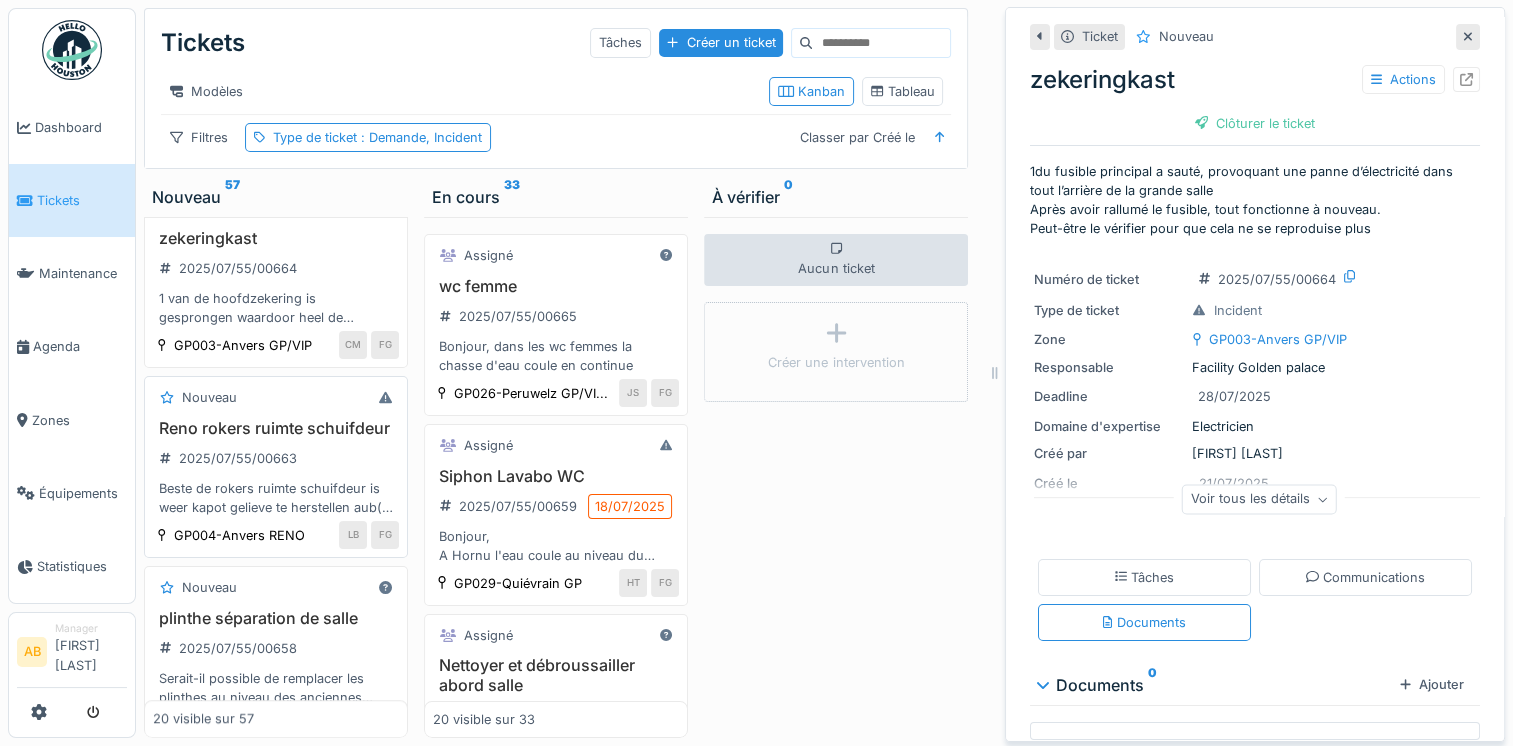 scroll, scrollTop: 1100, scrollLeft: 0, axis: vertical 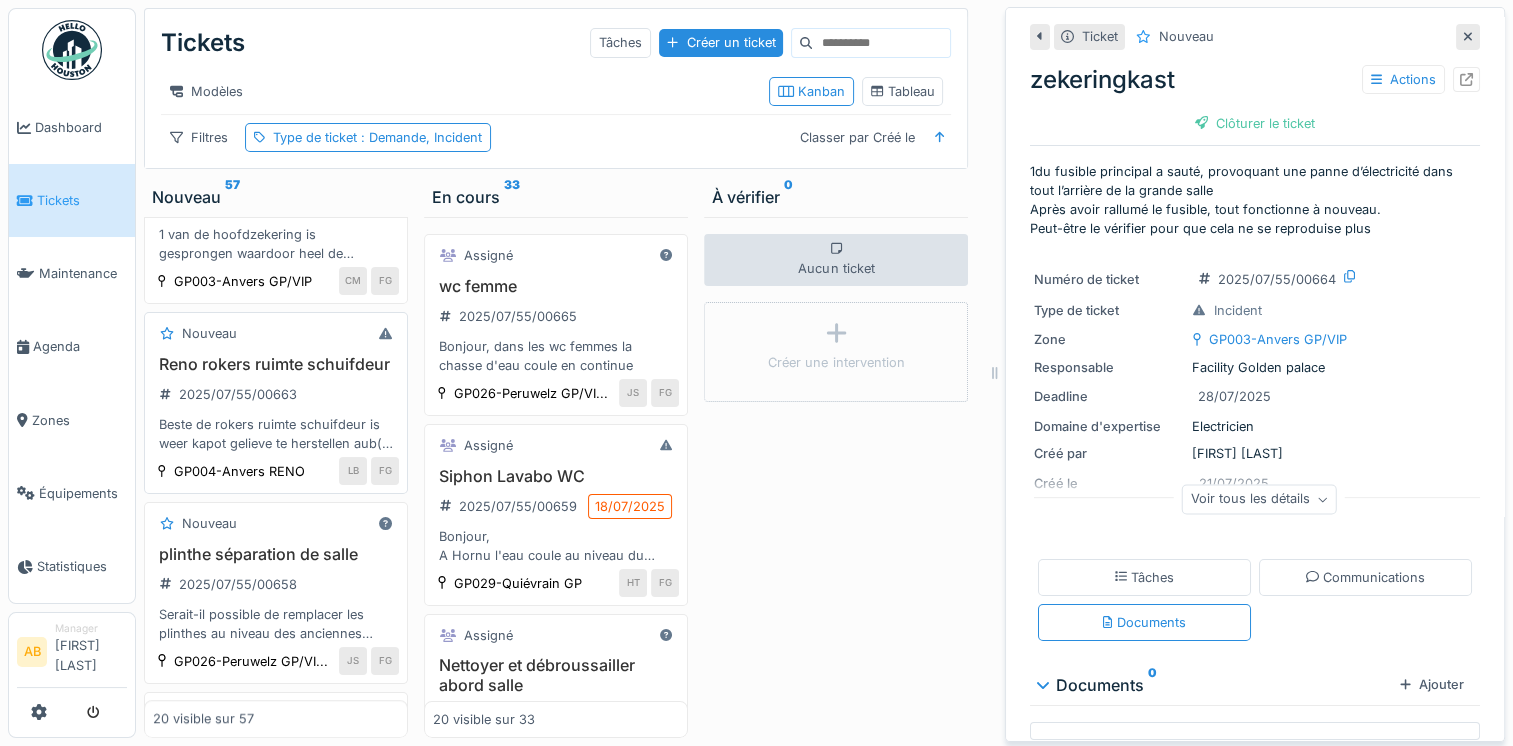 click on "Reno rokers ruimte schuifdeur" at bounding box center [276, 364] 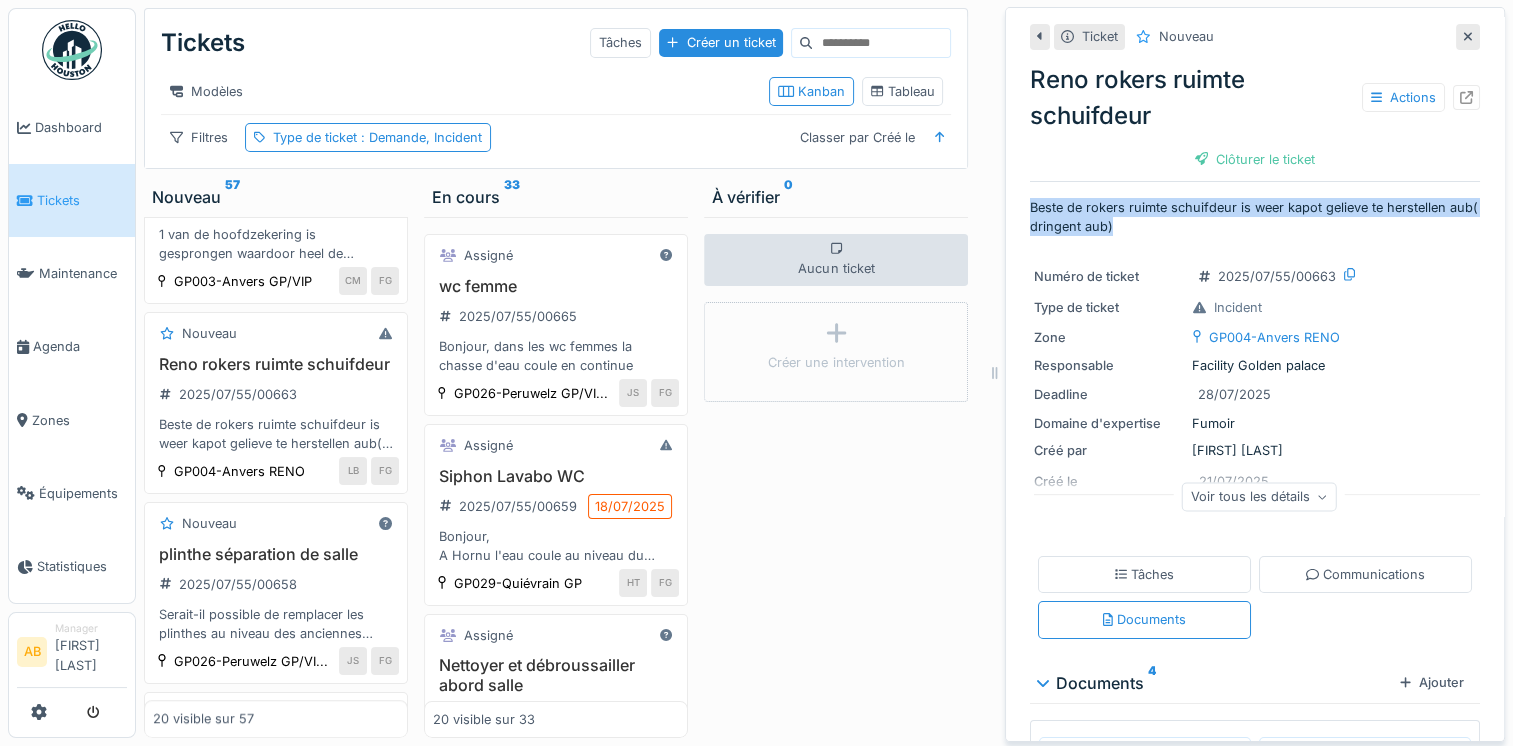 drag, startPoint x: 1016, startPoint y: 204, endPoint x: 1160, endPoint y: 223, distance: 145.24806 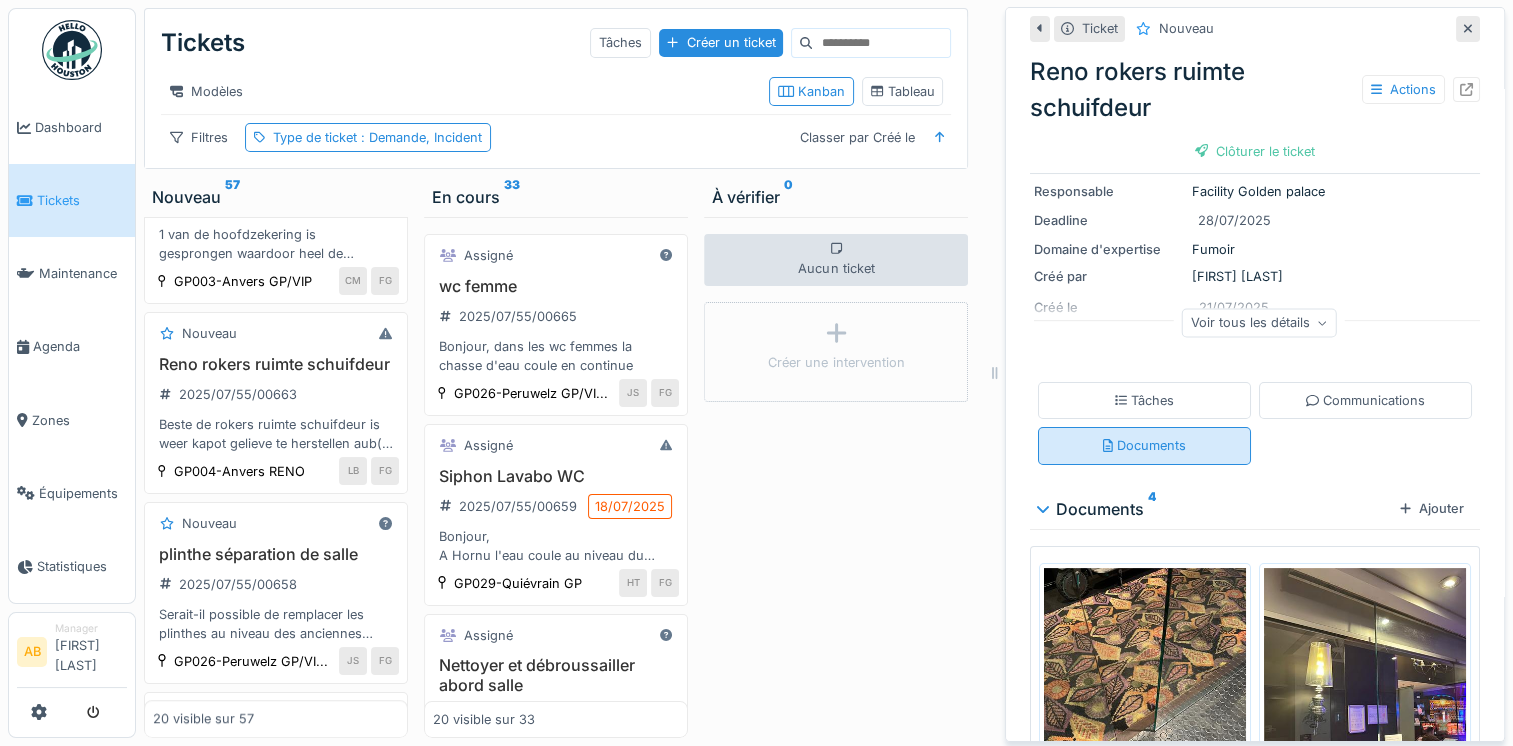 scroll, scrollTop: 164, scrollLeft: 0, axis: vertical 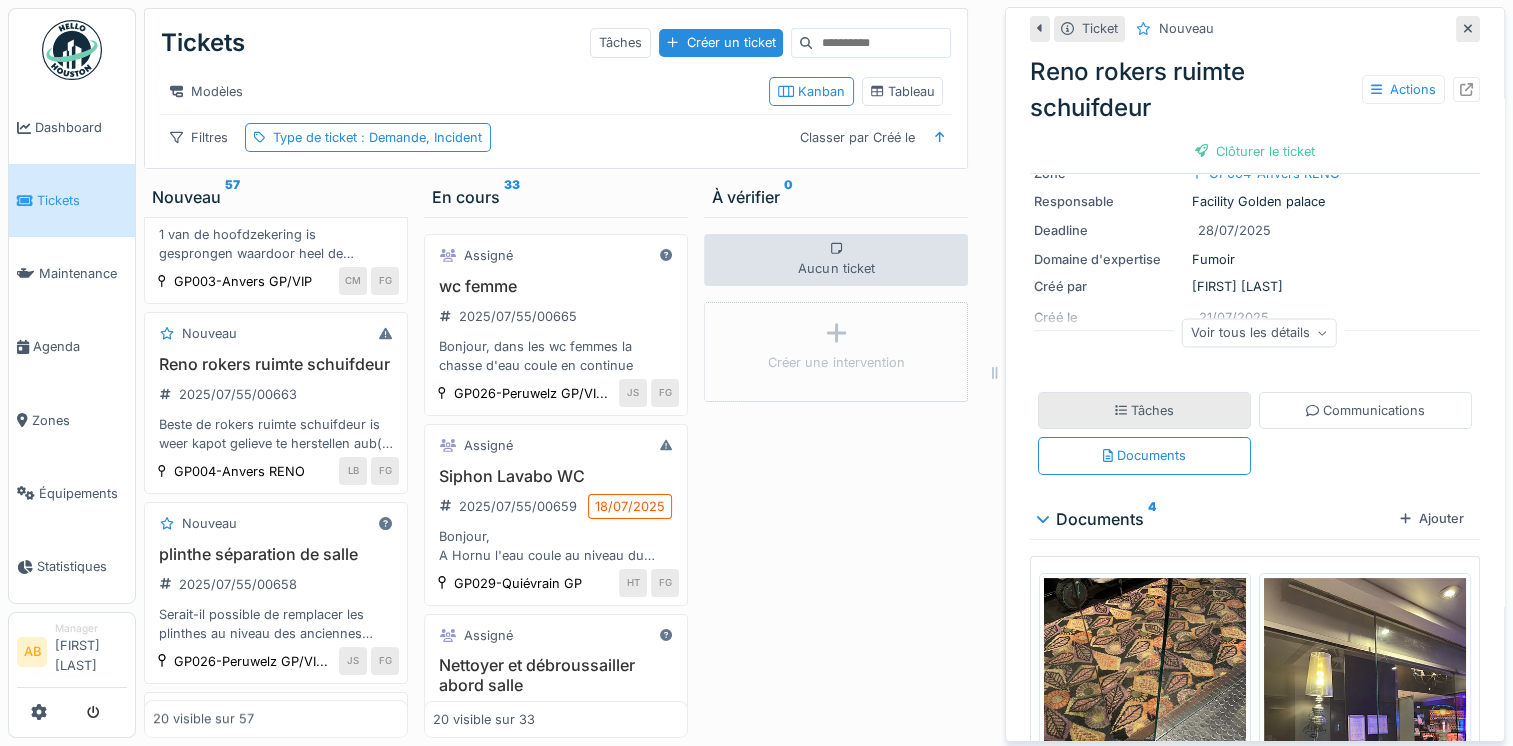 click on "Tâches" at bounding box center [1145, 410] 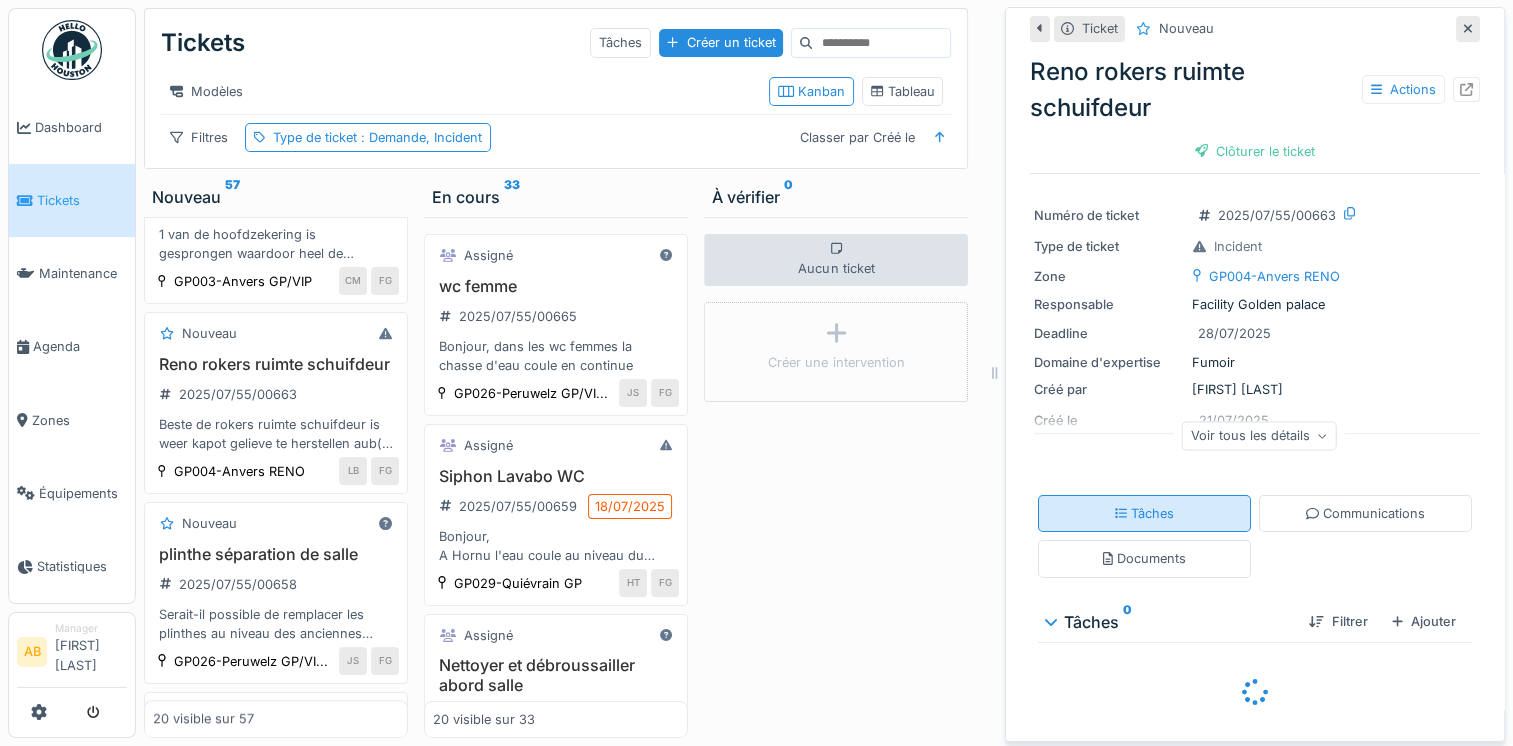 scroll, scrollTop: 113, scrollLeft: 0, axis: vertical 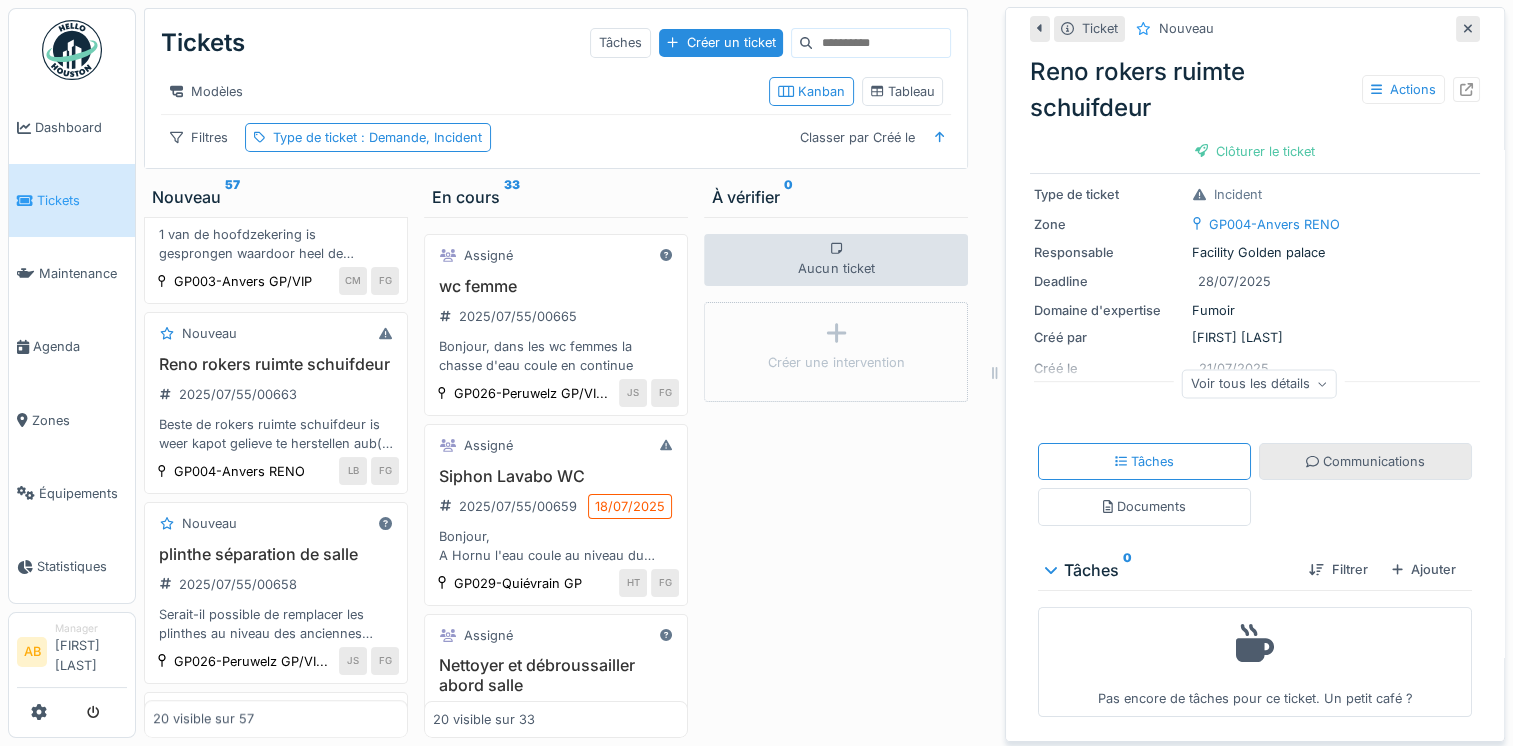 click on "Communications" at bounding box center (1365, 461) 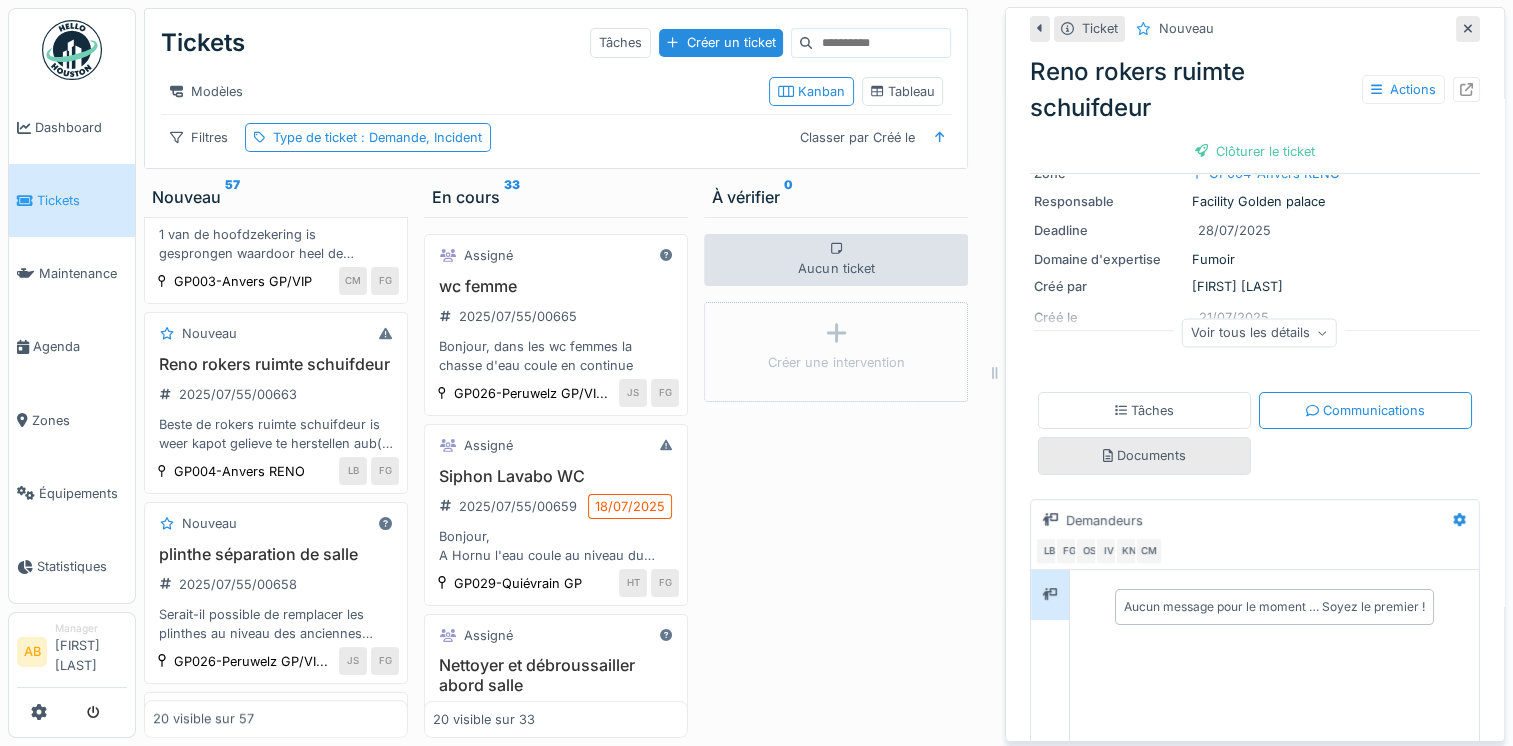 click on "Documents" at bounding box center [1144, 455] 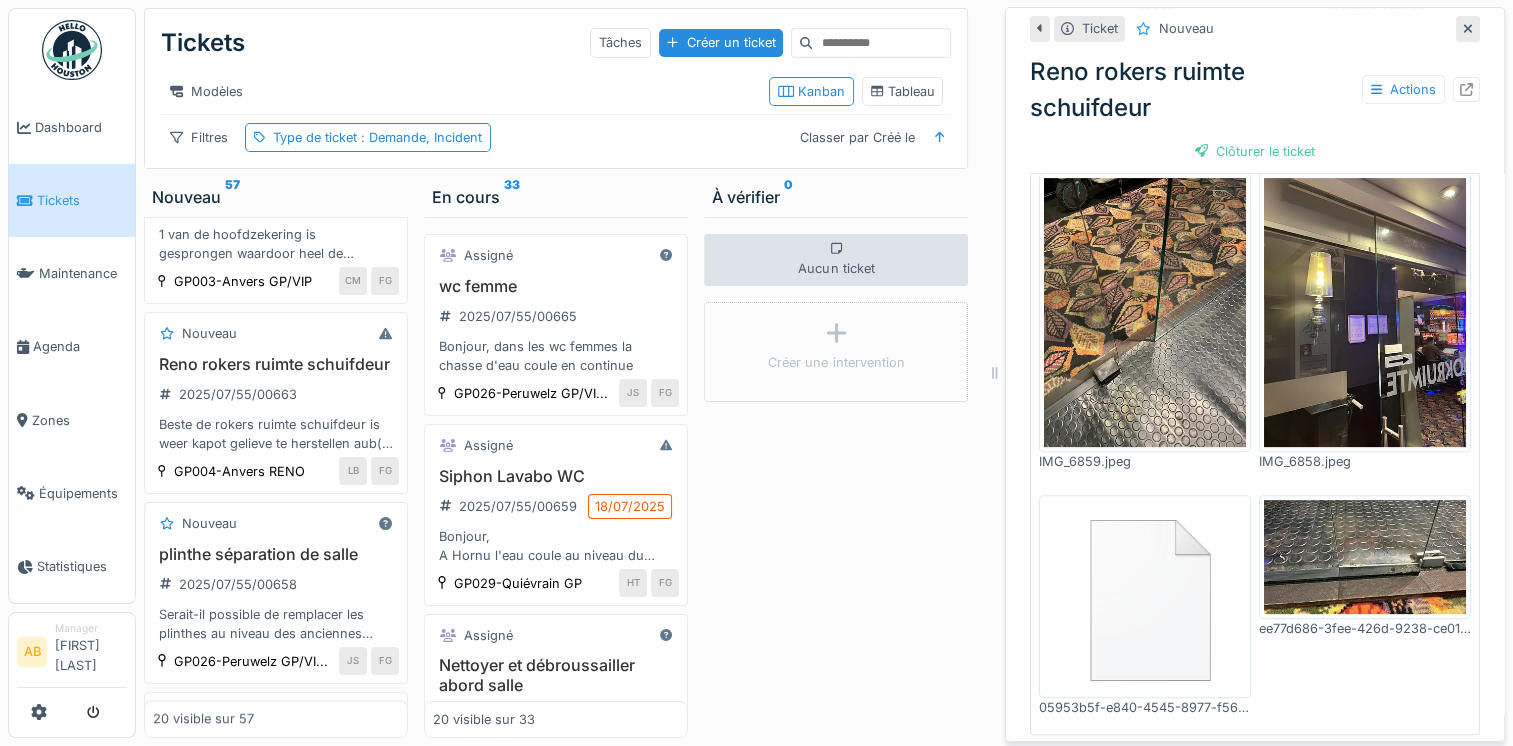 scroll, scrollTop: 564, scrollLeft: 0, axis: vertical 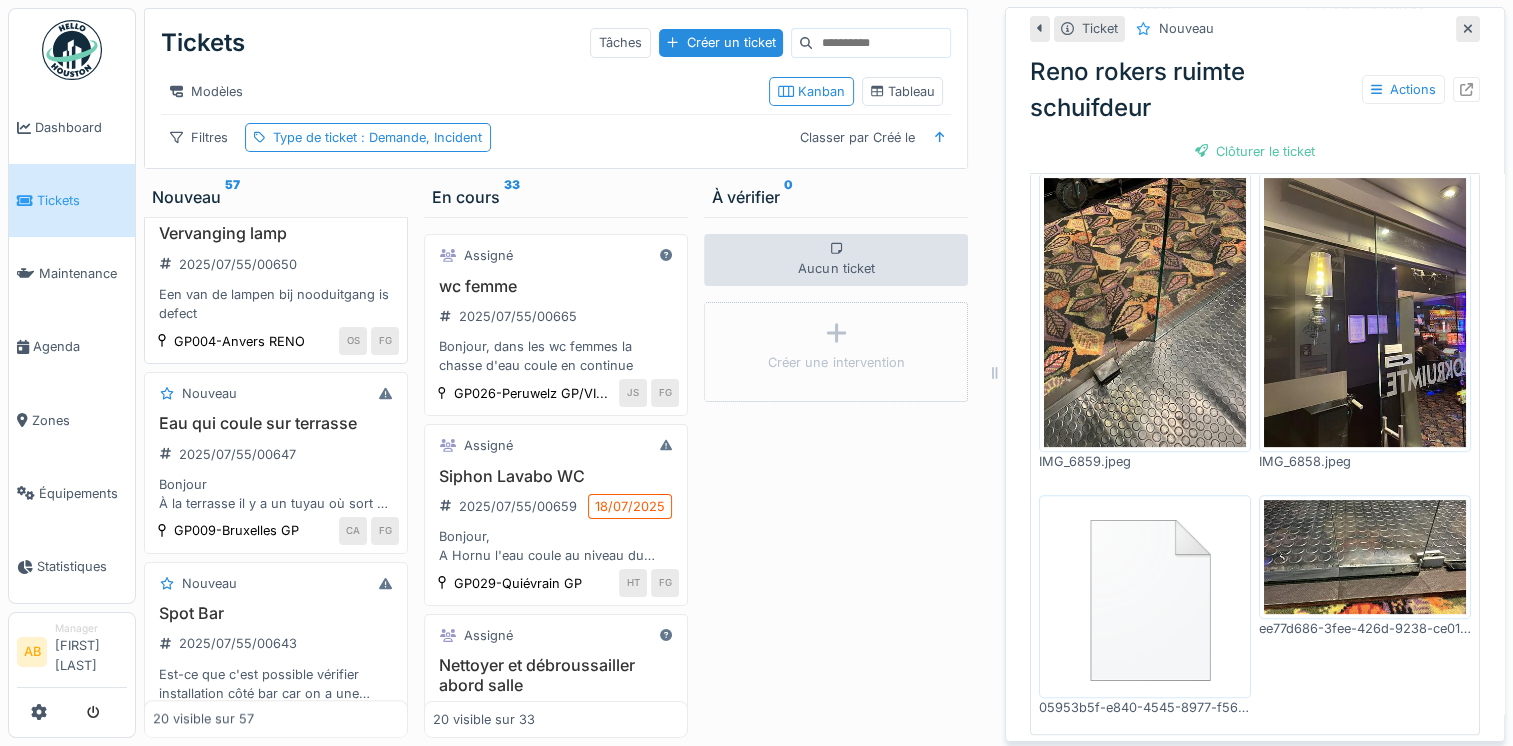 click on "Vervanging lamp 2025/07/55/00650 Een van de lampen bij nooduitgang is defect" at bounding box center [276, 273] 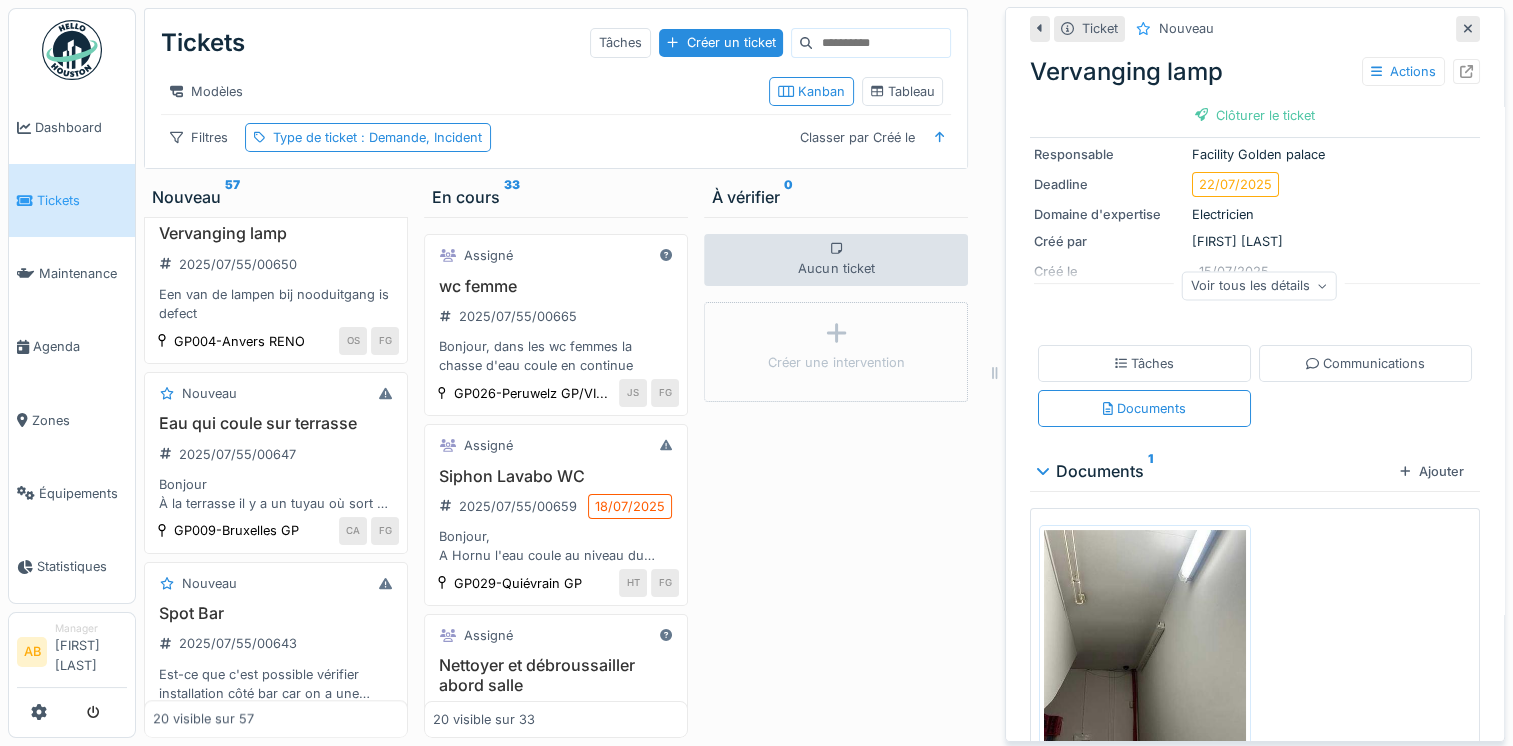 scroll, scrollTop: 269, scrollLeft: 0, axis: vertical 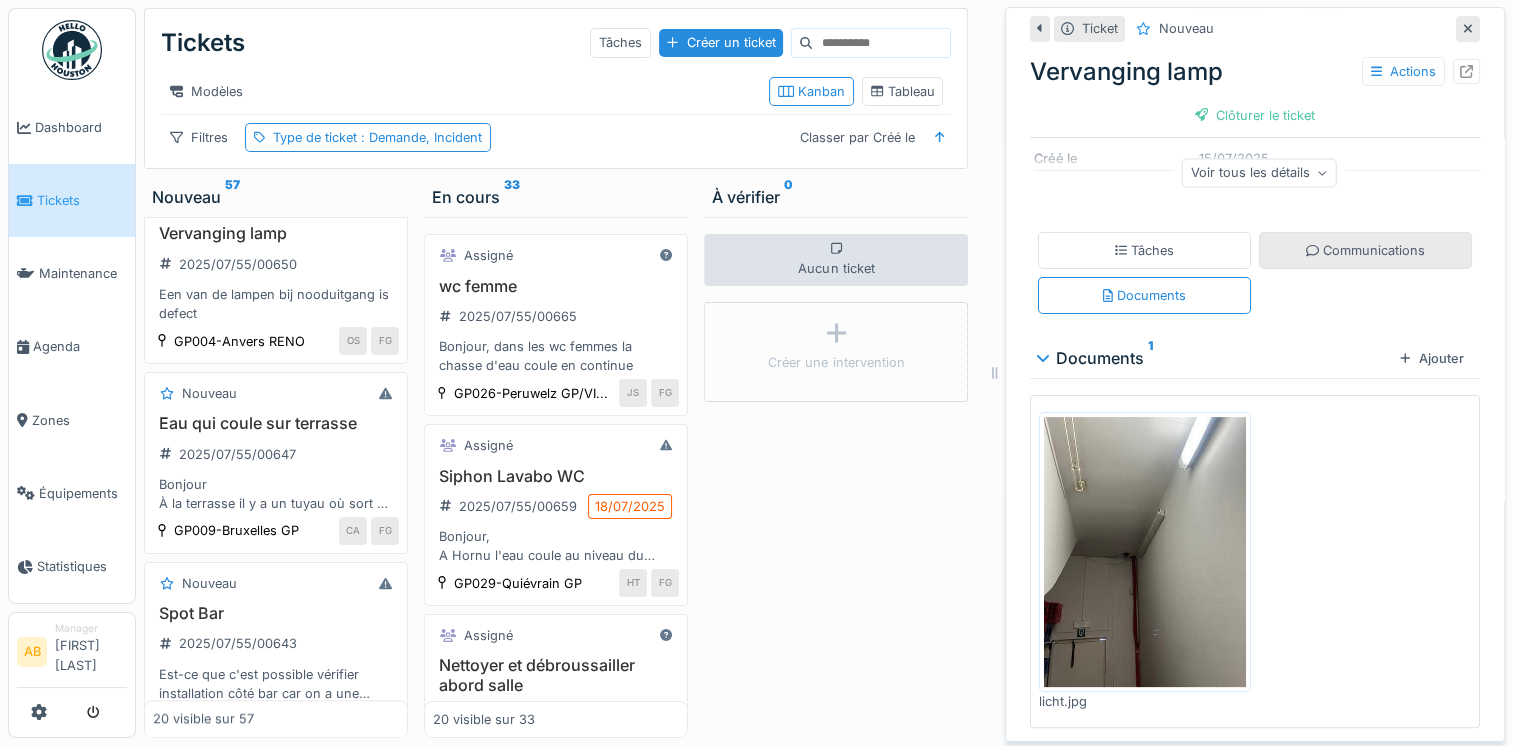 click on "Communications" at bounding box center (1365, 250) 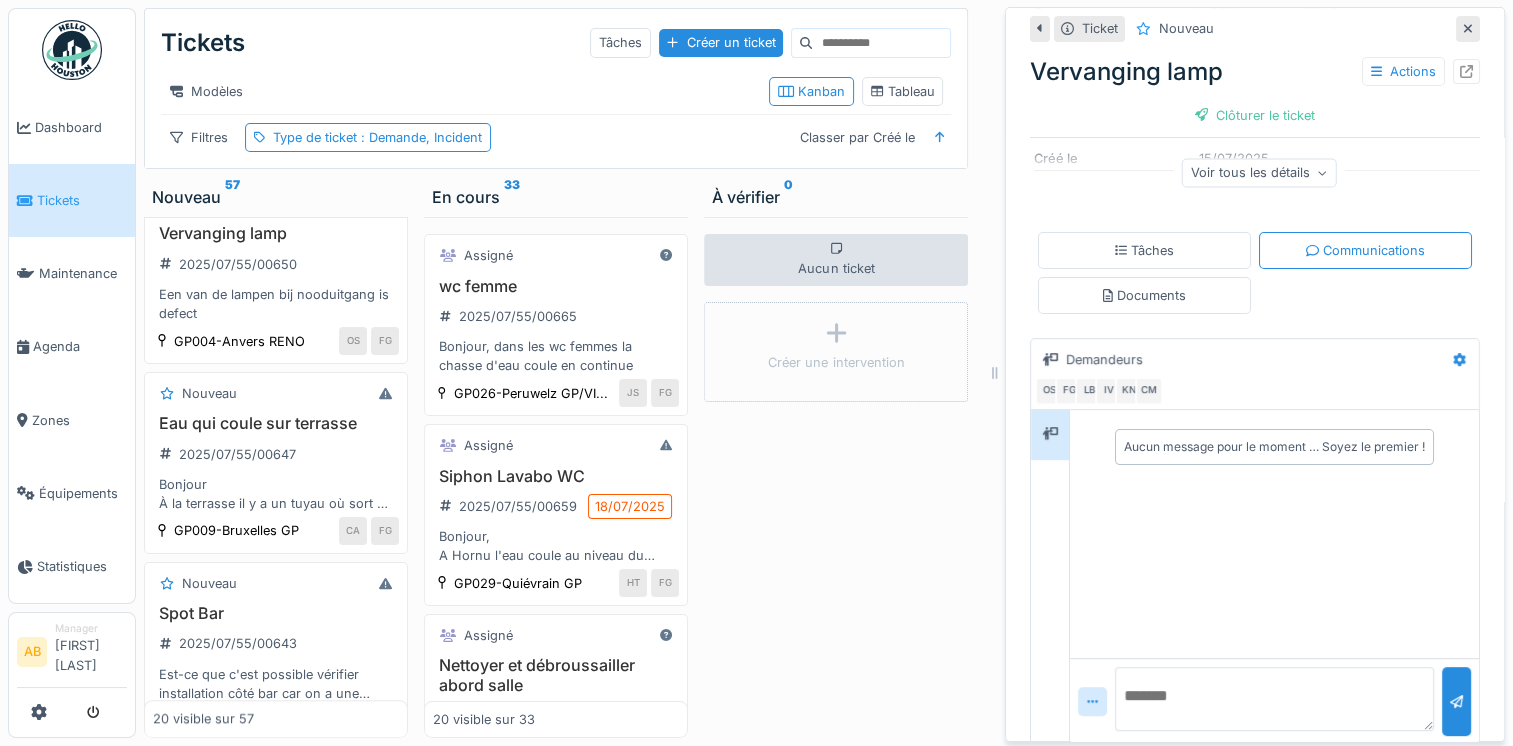 click on "Tâches" at bounding box center [1144, 250] 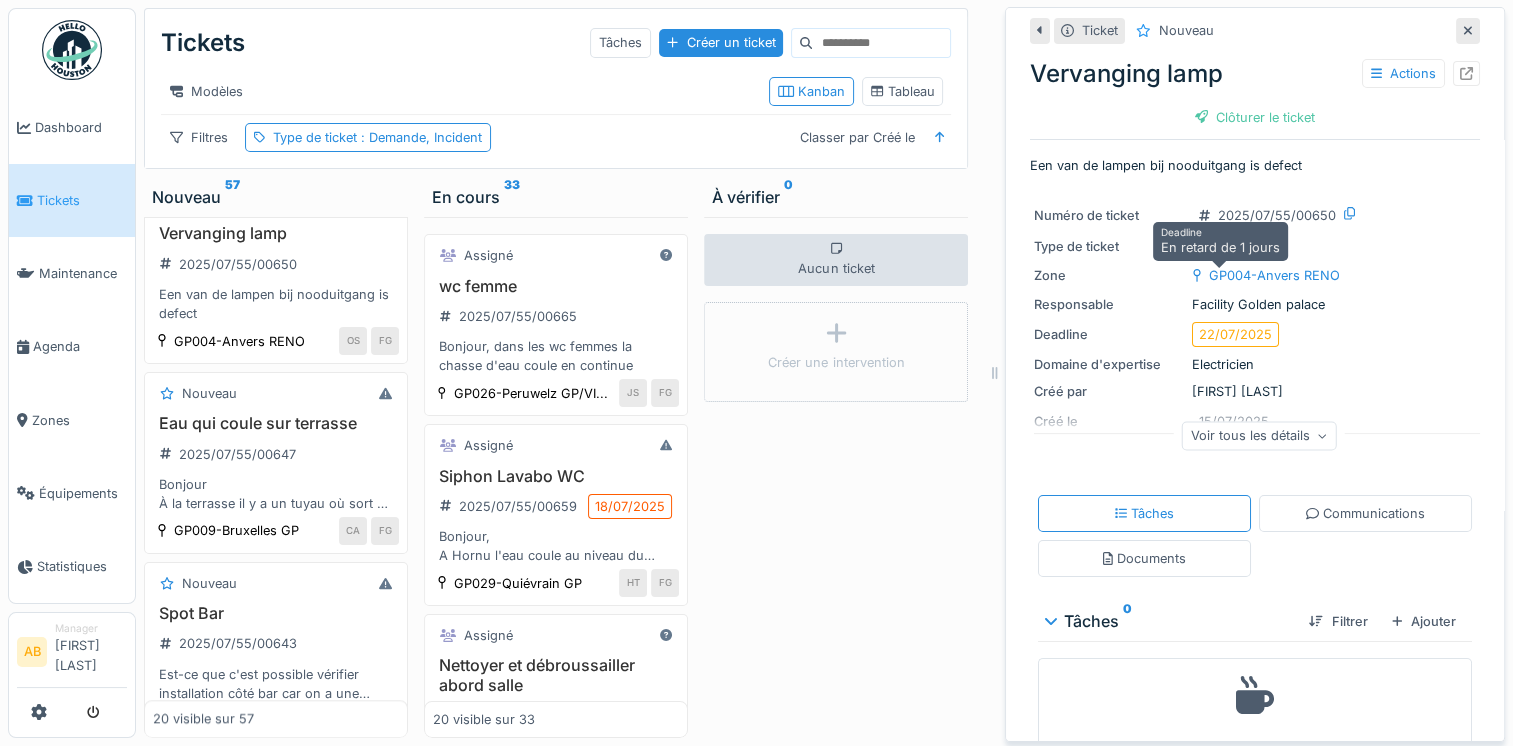 scroll, scrollTop: 58, scrollLeft: 0, axis: vertical 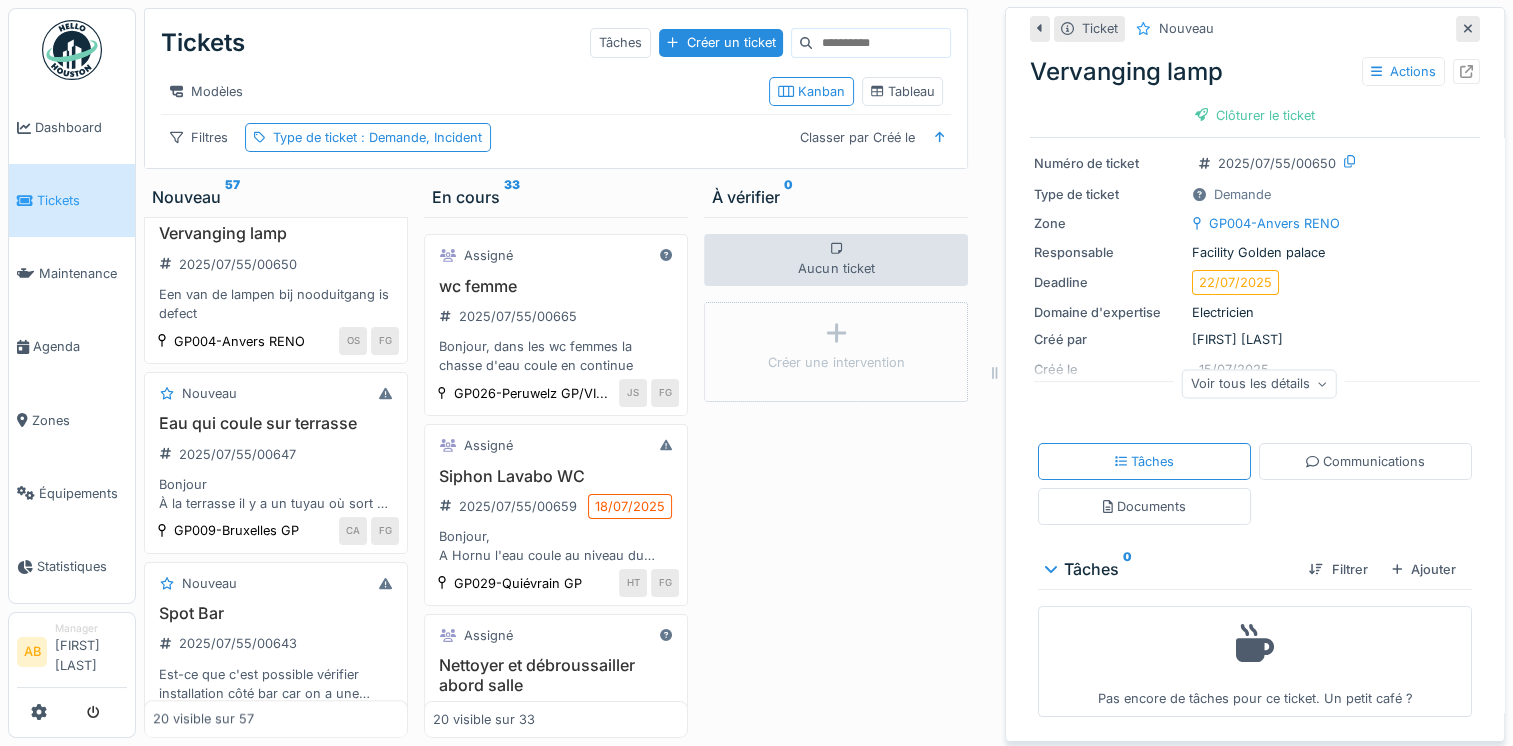 click on "Tâches   Communications   Documents" at bounding box center (1255, 484) 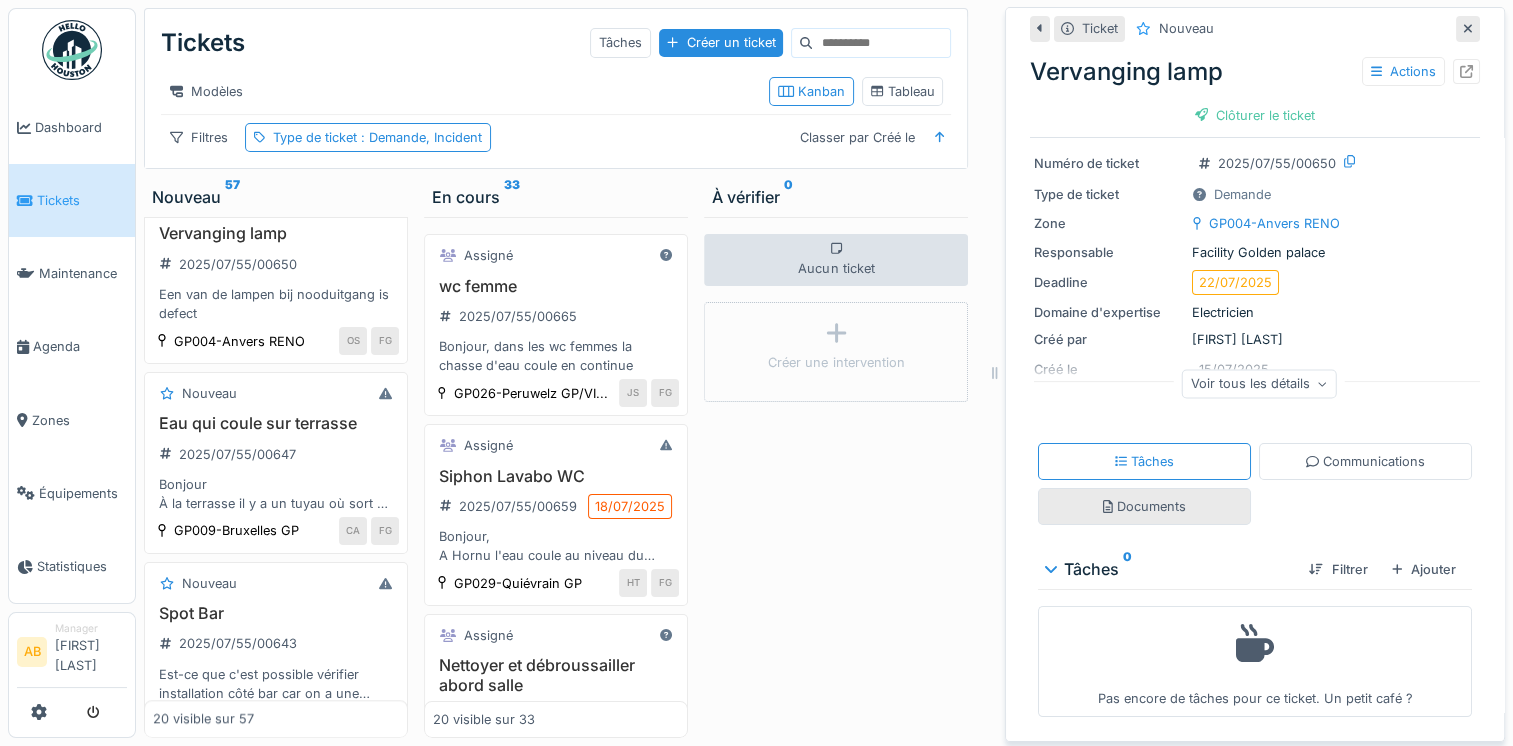 click on "Documents" at bounding box center [1144, 506] 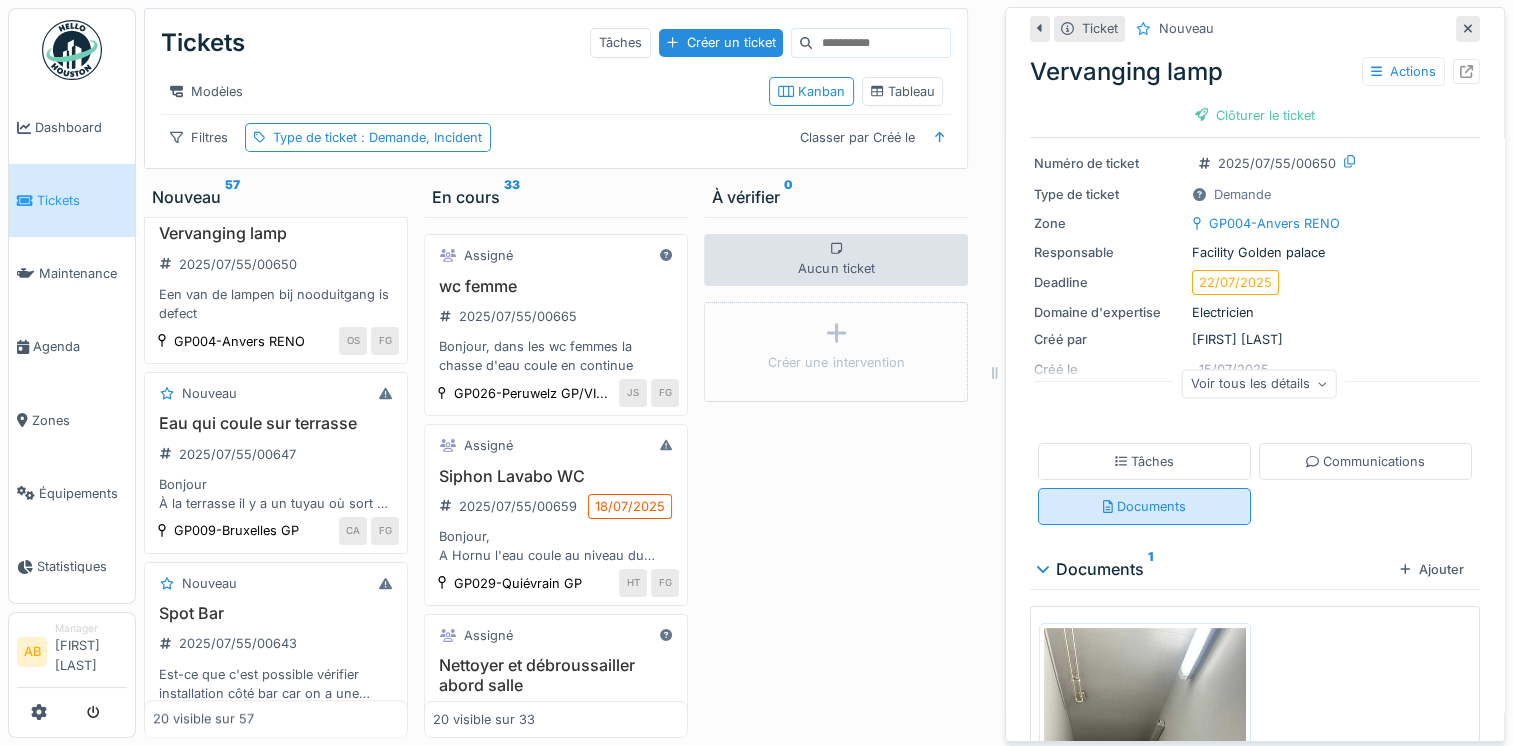 scroll, scrollTop: 269, scrollLeft: 0, axis: vertical 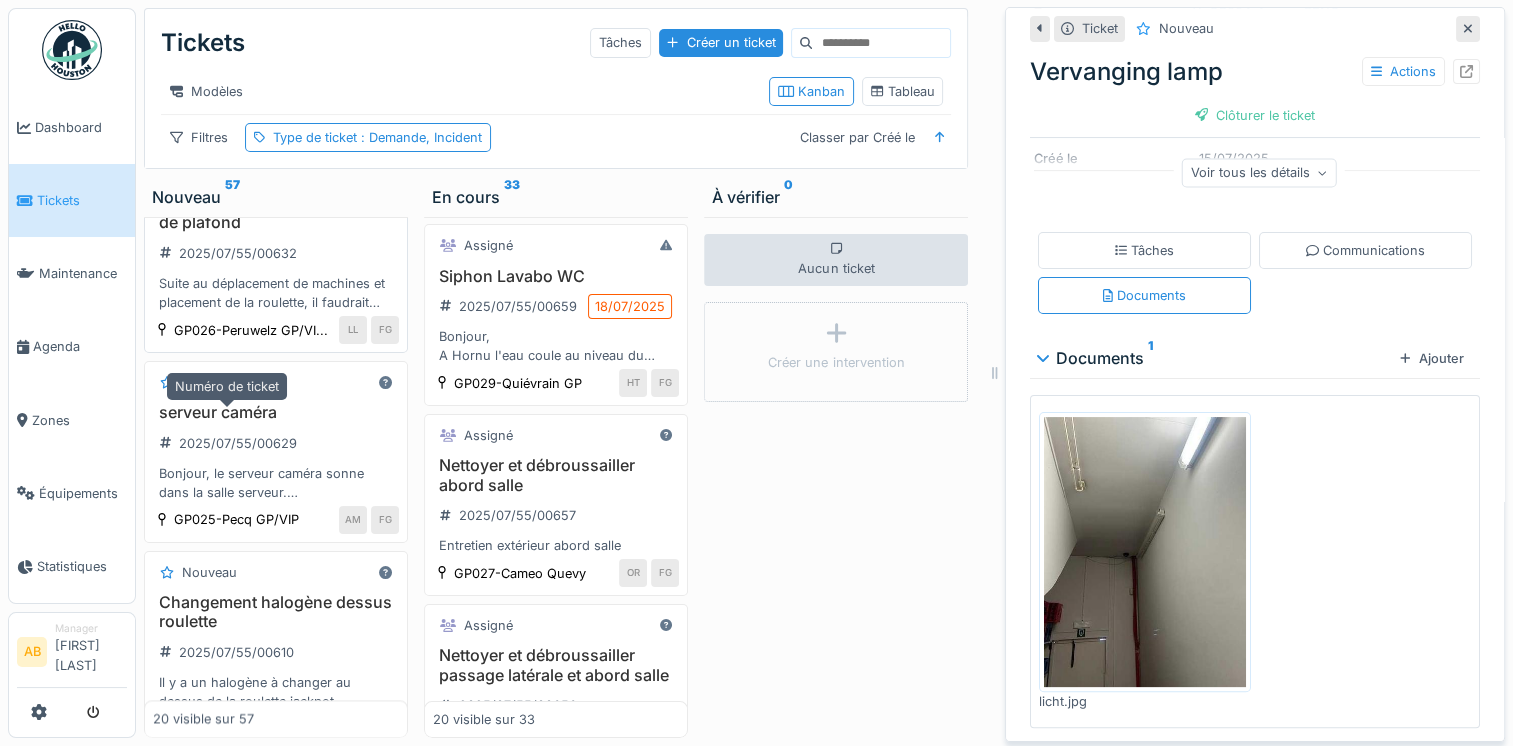 click on "2025/07/55/00632" at bounding box center [228, 253] 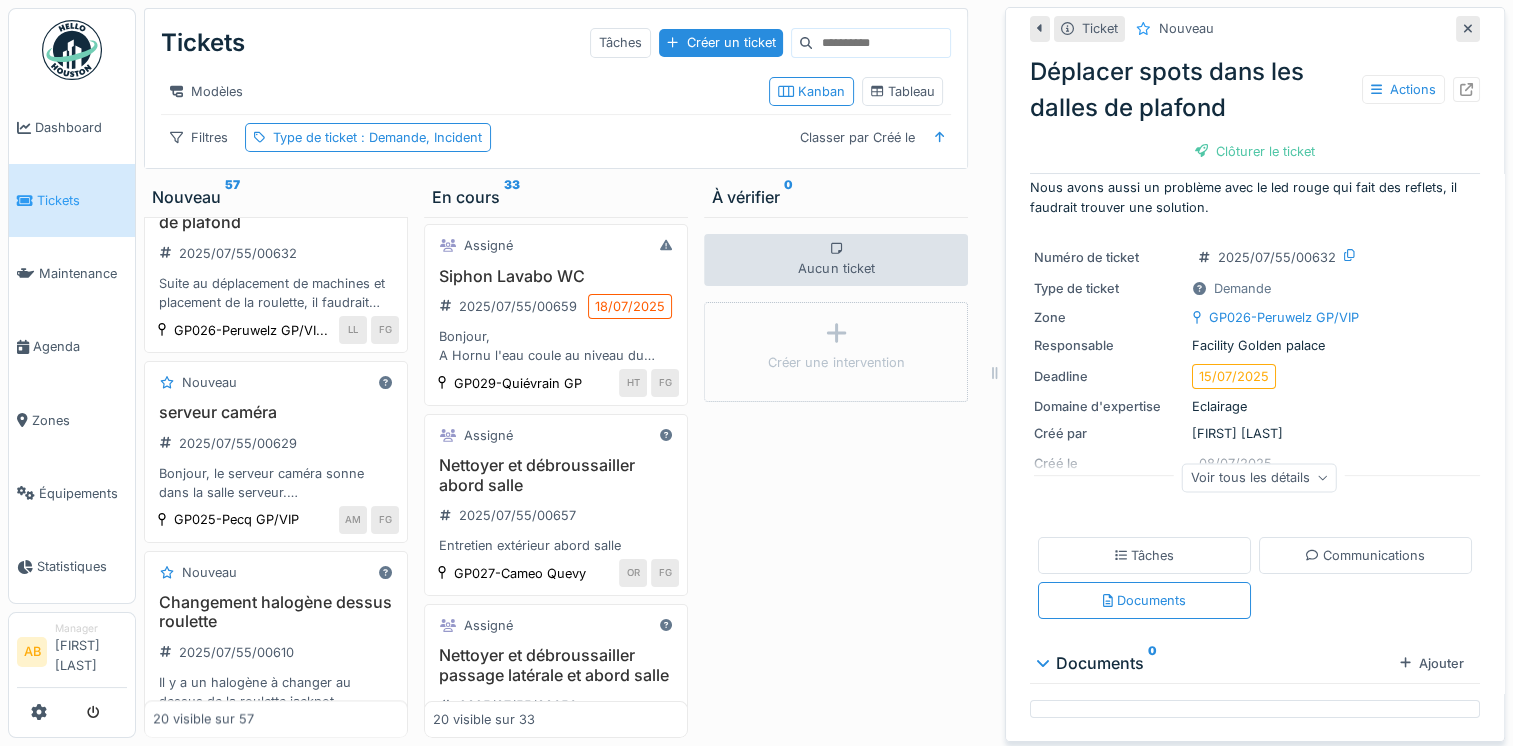 scroll, scrollTop: 0, scrollLeft: 0, axis: both 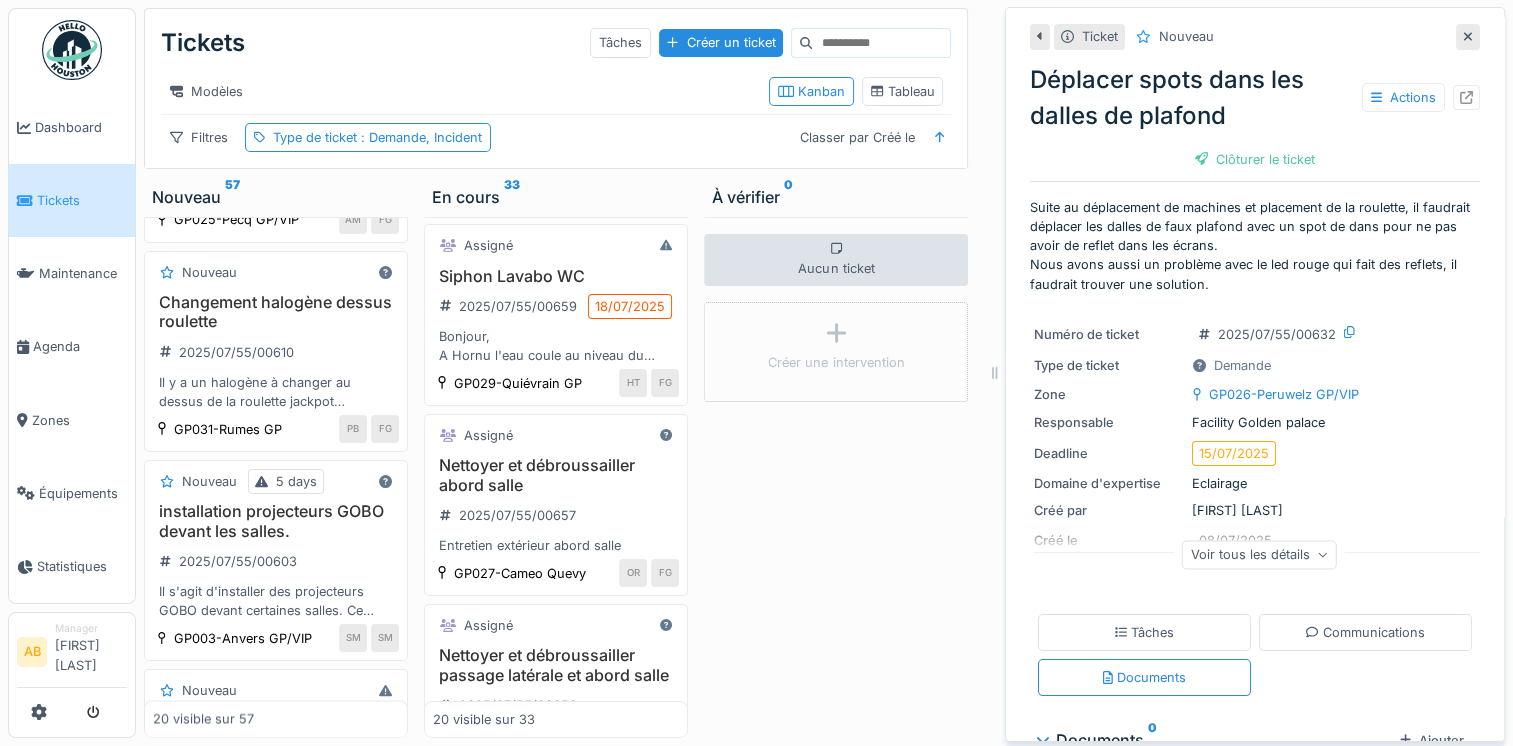click on "Aucun ticket Créer une intervention" at bounding box center [836, 477] 